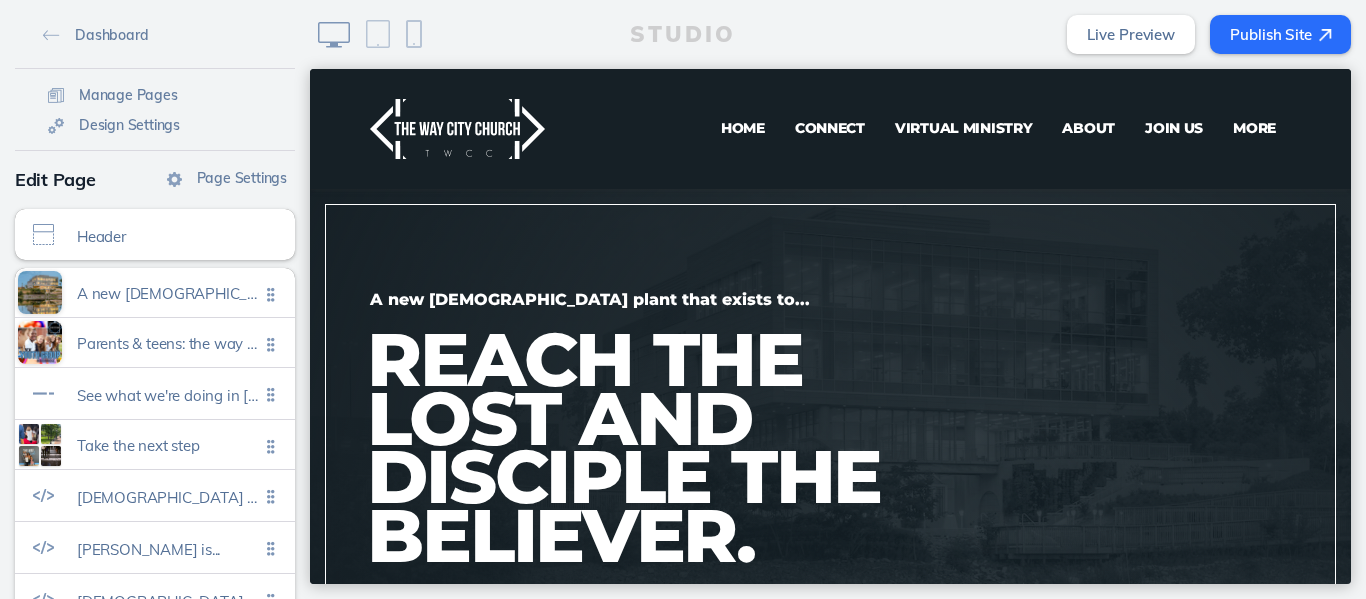 scroll, scrollTop: 0, scrollLeft: 0, axis: both 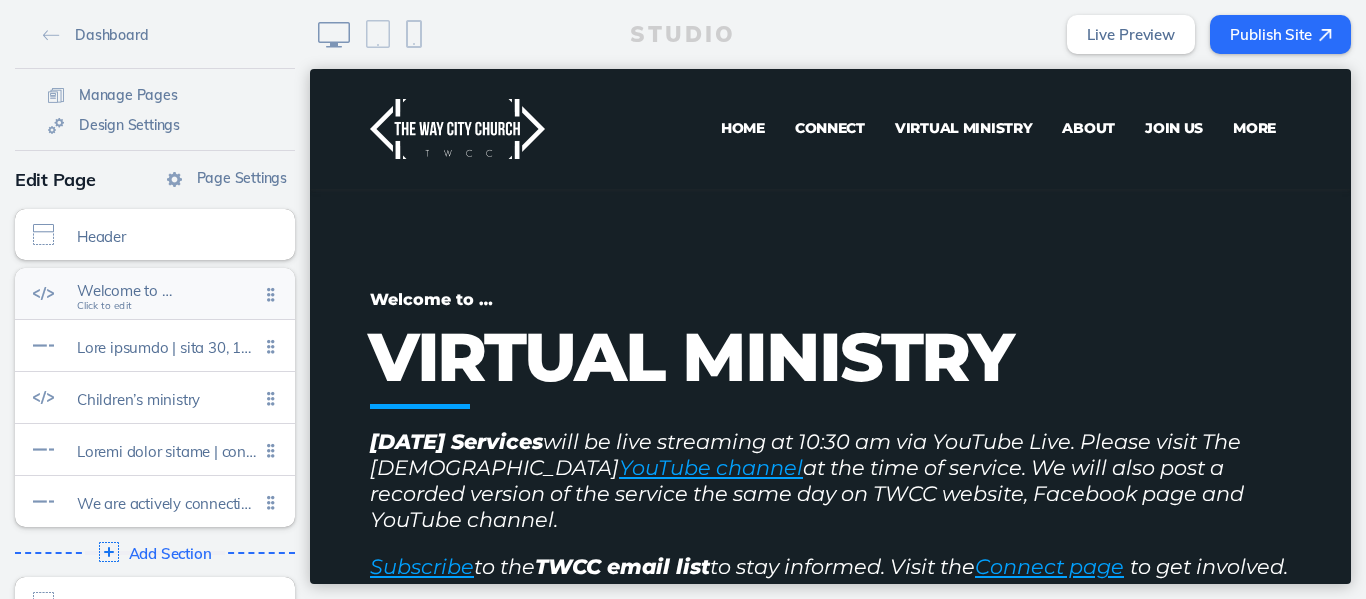 click on "Welcome to …" 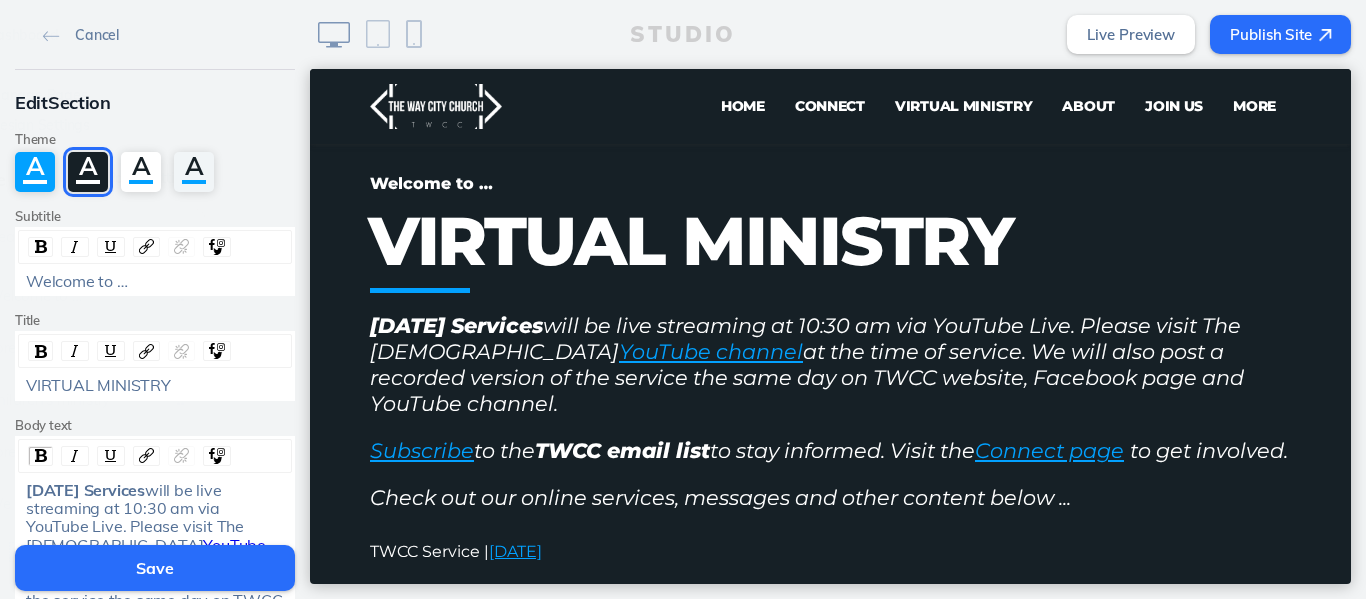 scroll, scrollTop: 120, scrollLeft: 0, axis: vertical 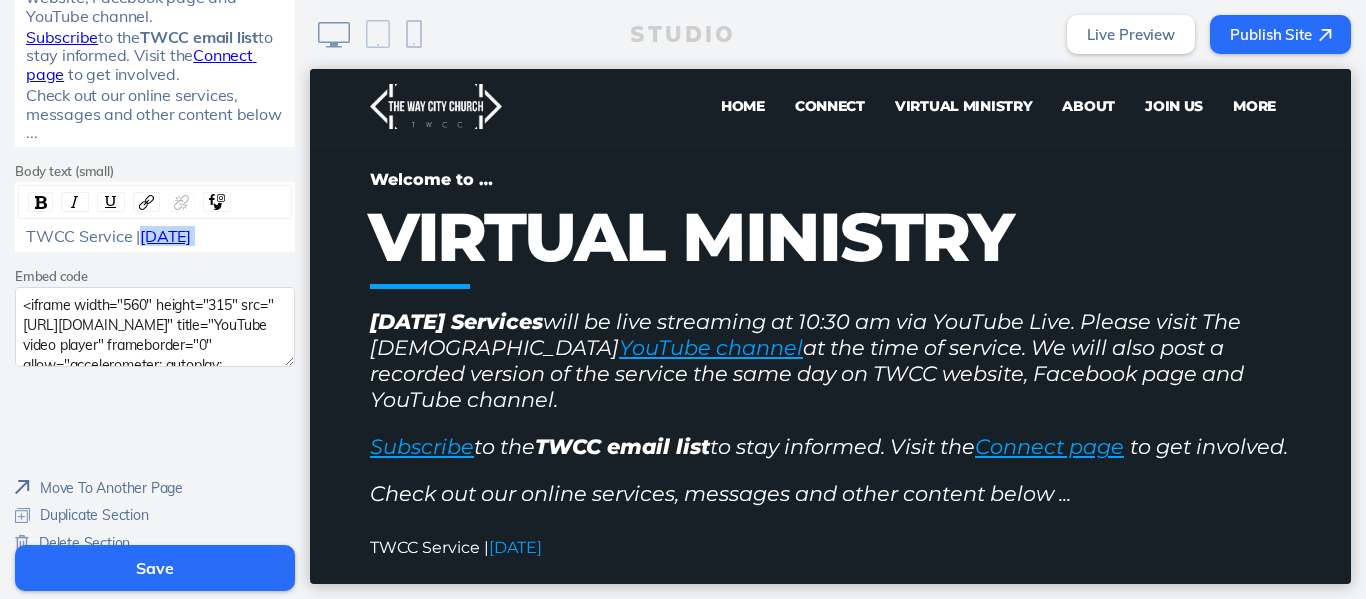 drag, startPoint x: 234, startPoint y: 237, endPoint x: 136, endPoint y: 235, distance: 98.02041 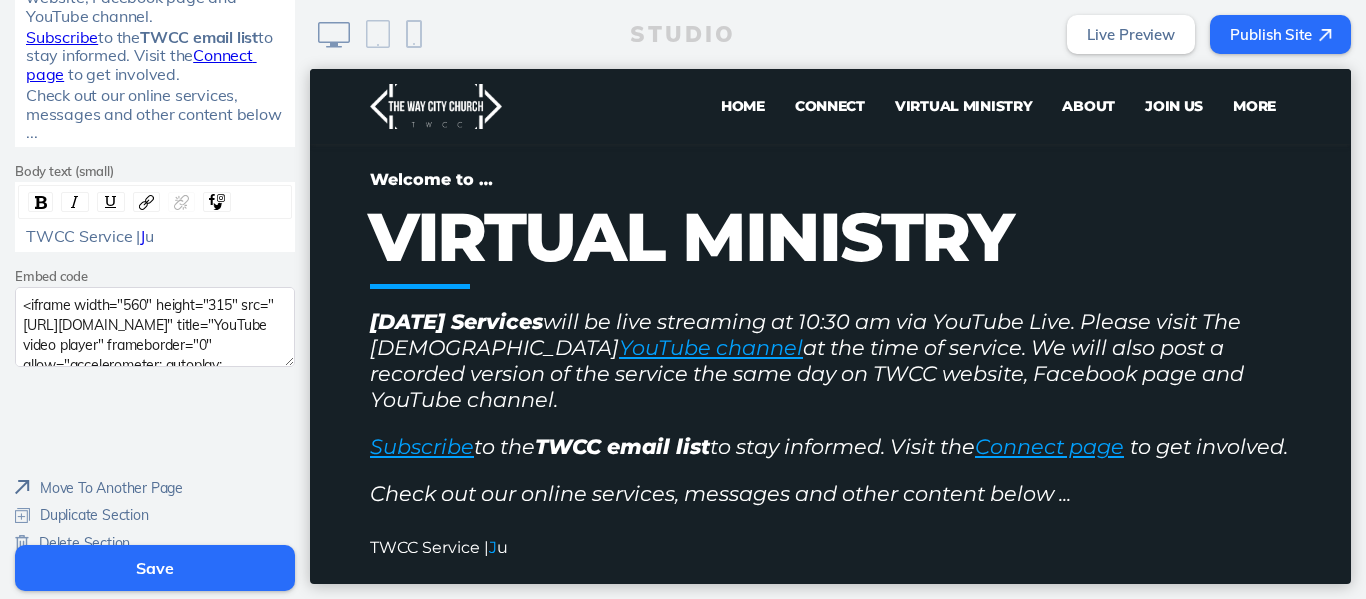 type 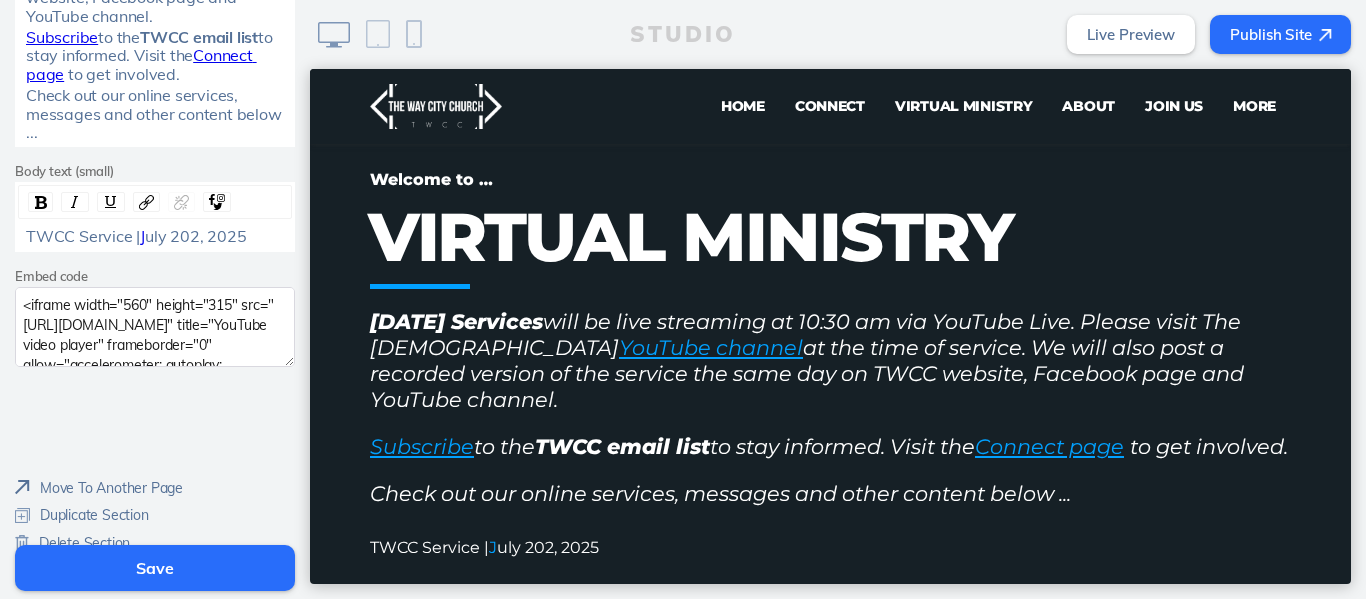 click on "uly 202, 2025" 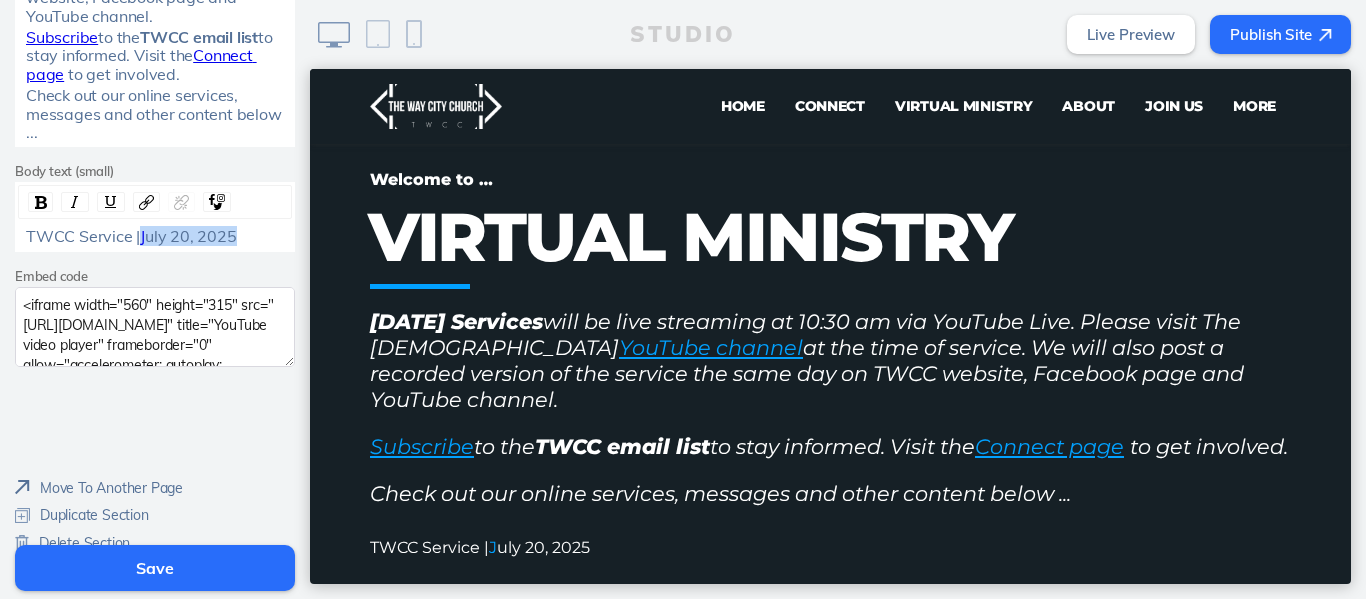 drag, startPoint x: 227, startPoint y: 233, endPoint x: 135, endPoint y: 243, distance: 92.541885 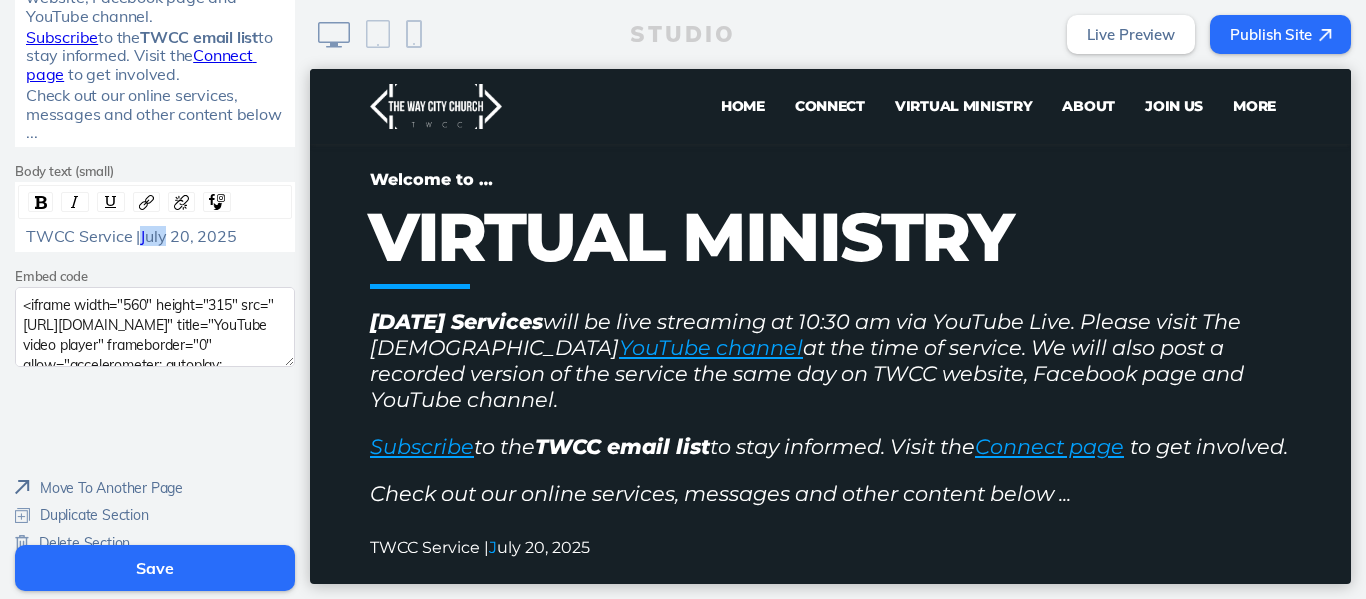 click on "TWCC Service |  J uly 20, 2025" 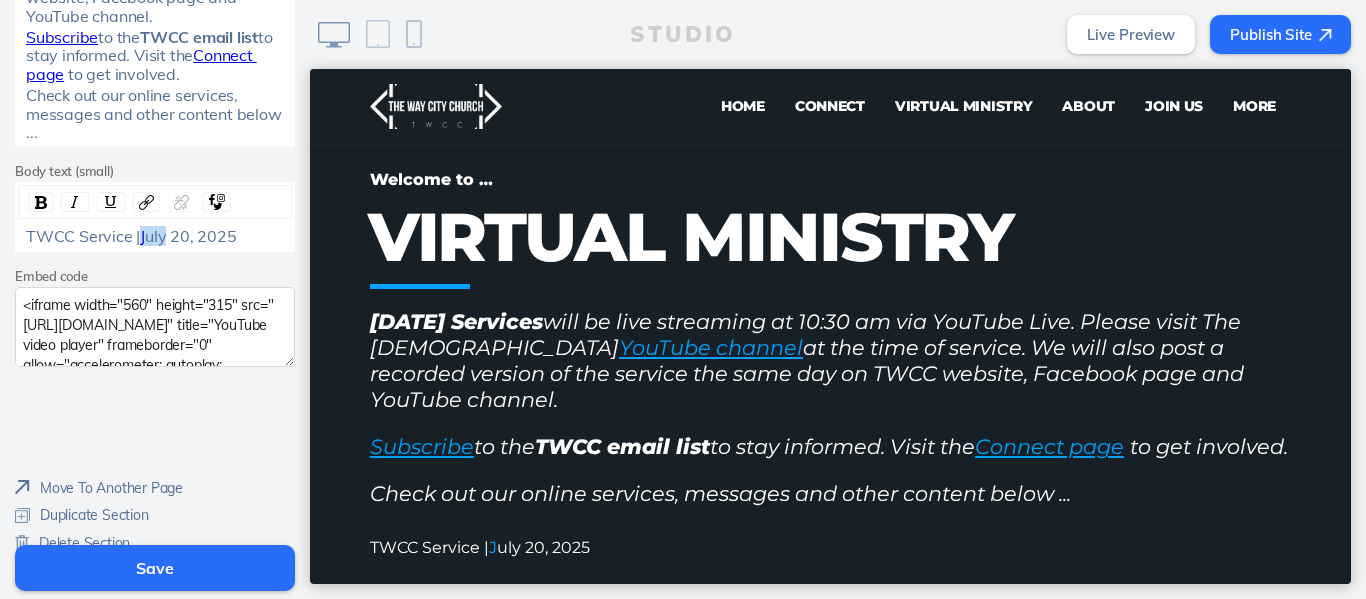 click on "uly 20, 2025" 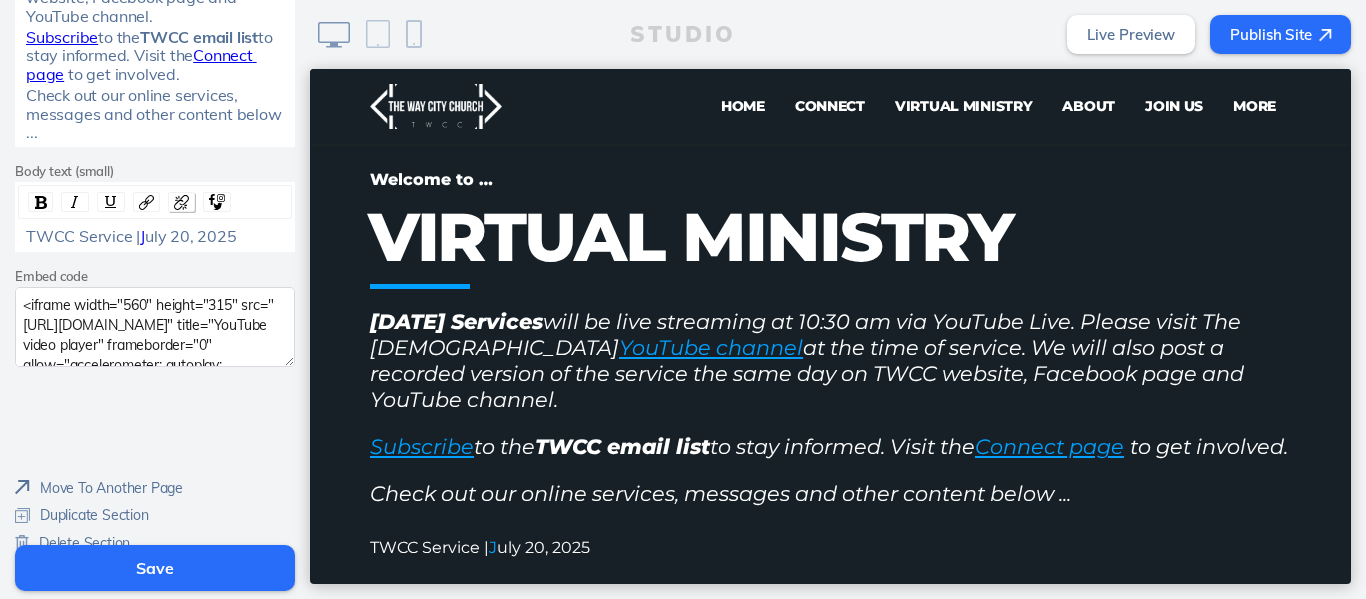click 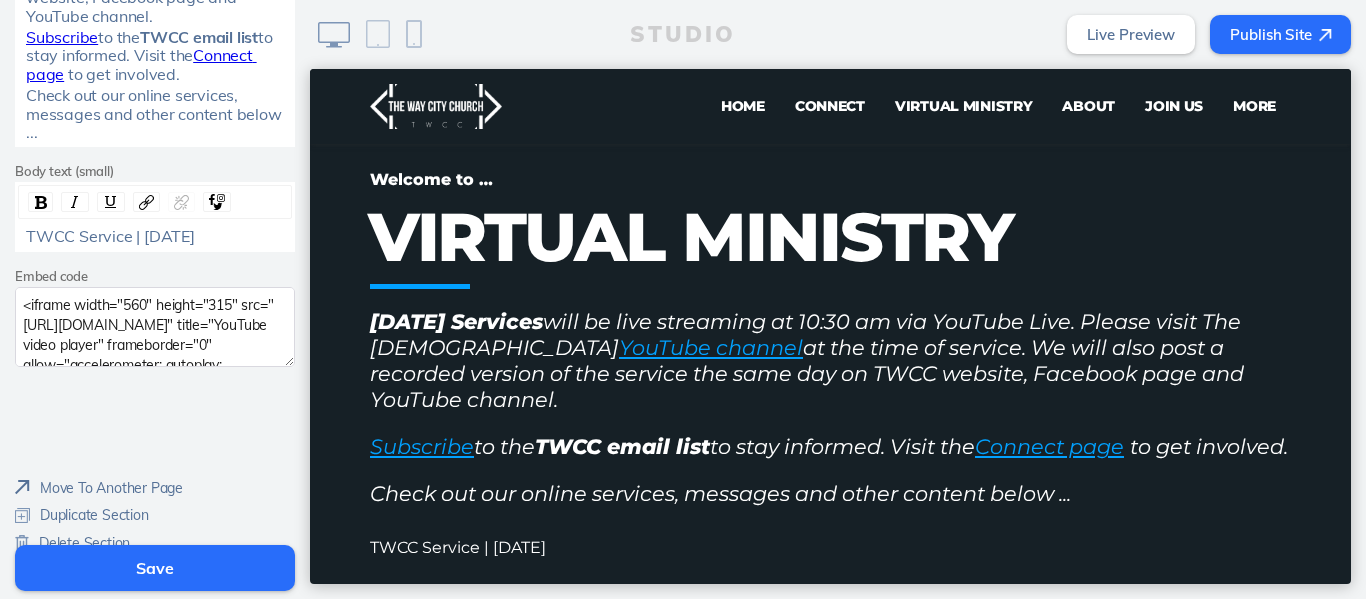click on "TWCC Service | July 20, 2025" 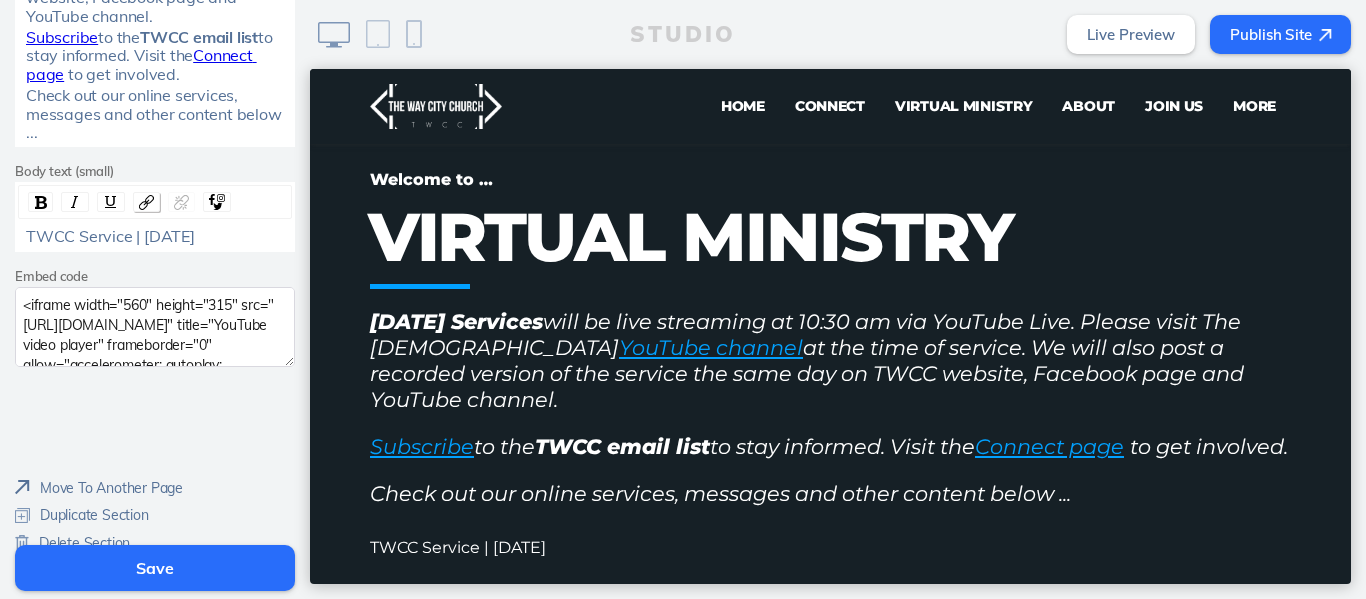 click 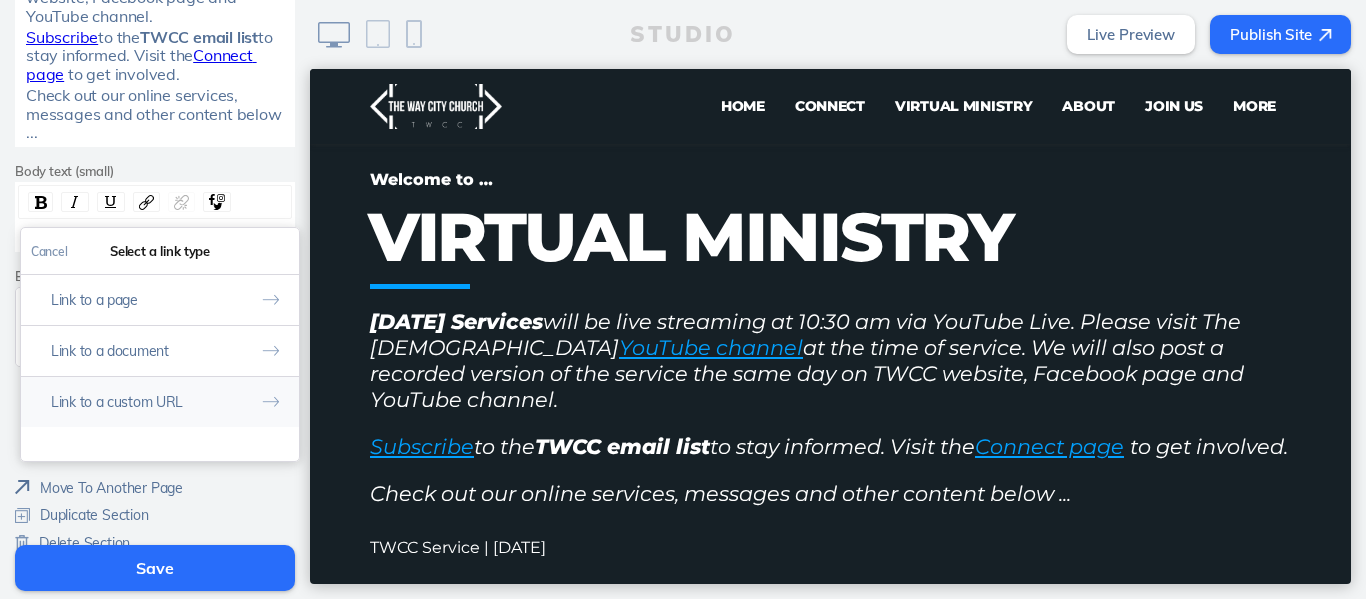 click on "Link to a custom URL" 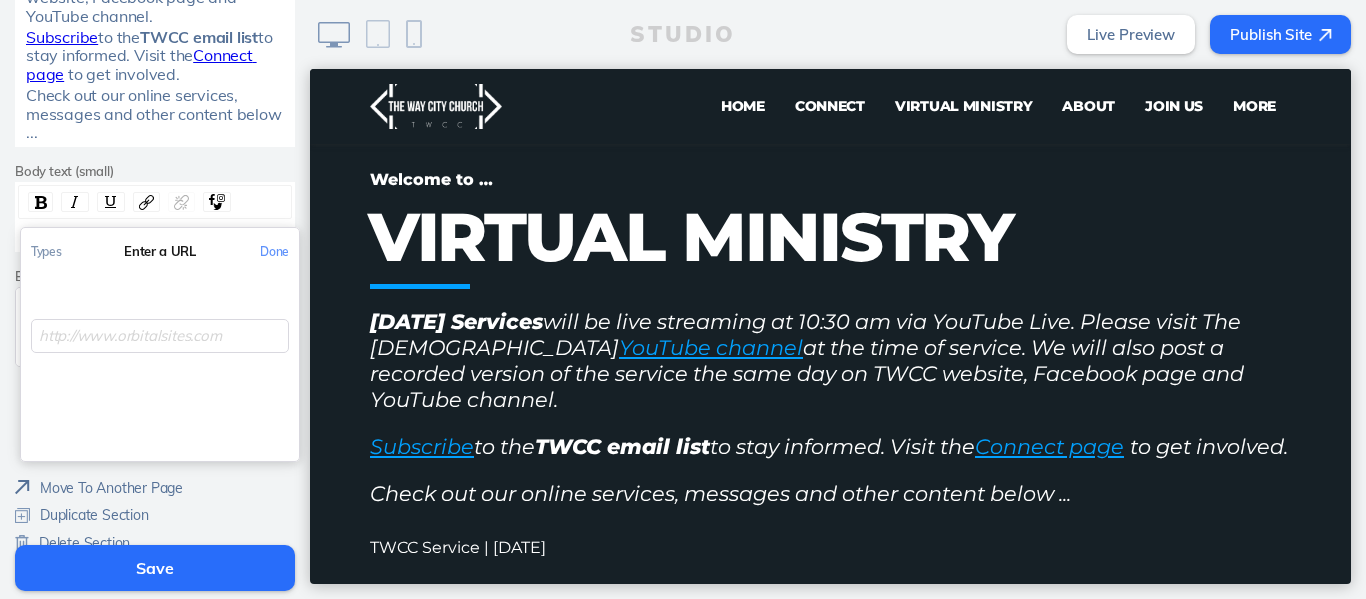 click 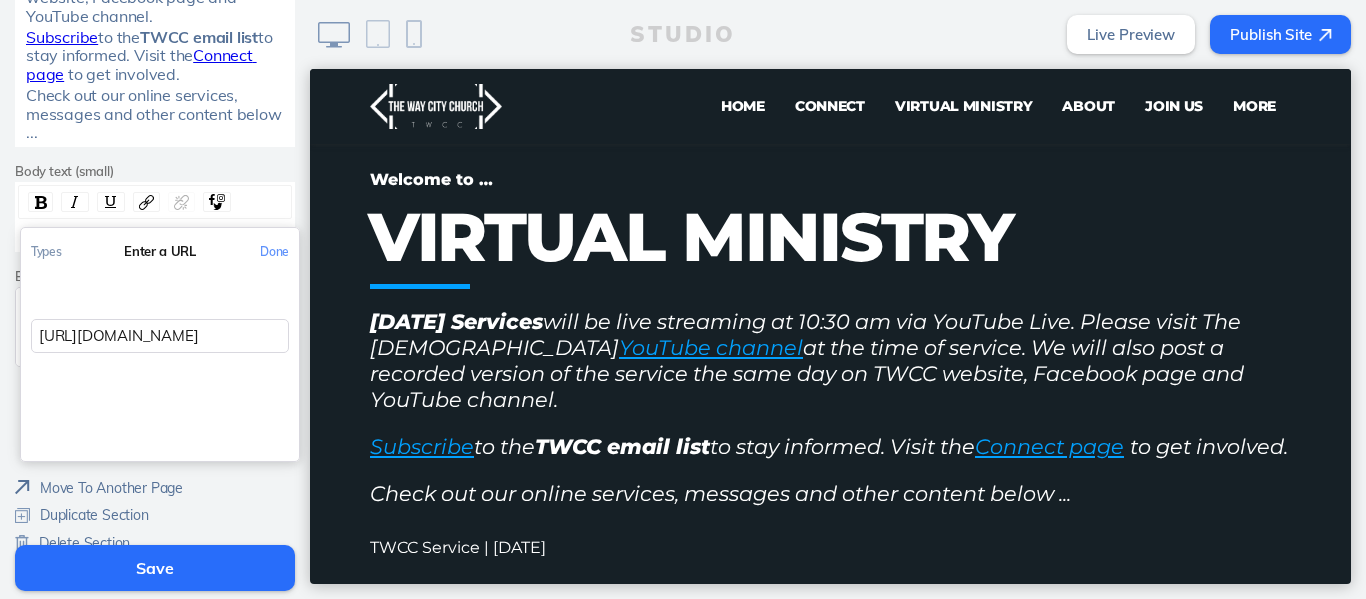 scroll, scrollTop: 0, scrollLeft: 30, axis: horizontal 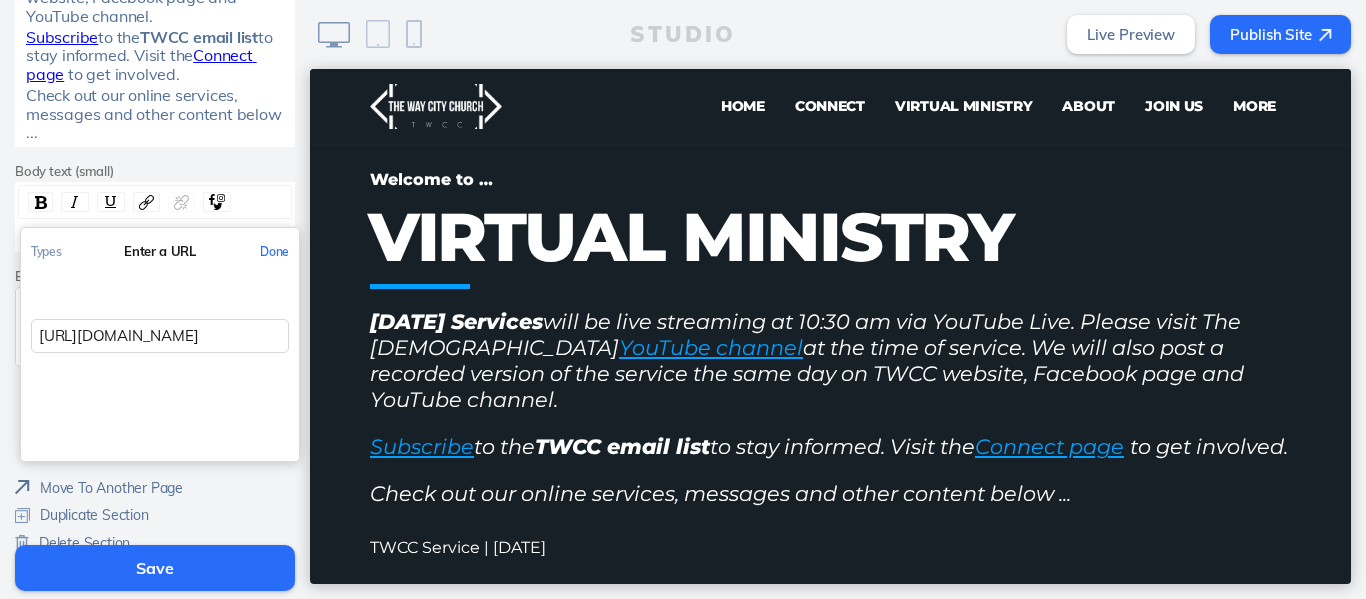 click on "Done" 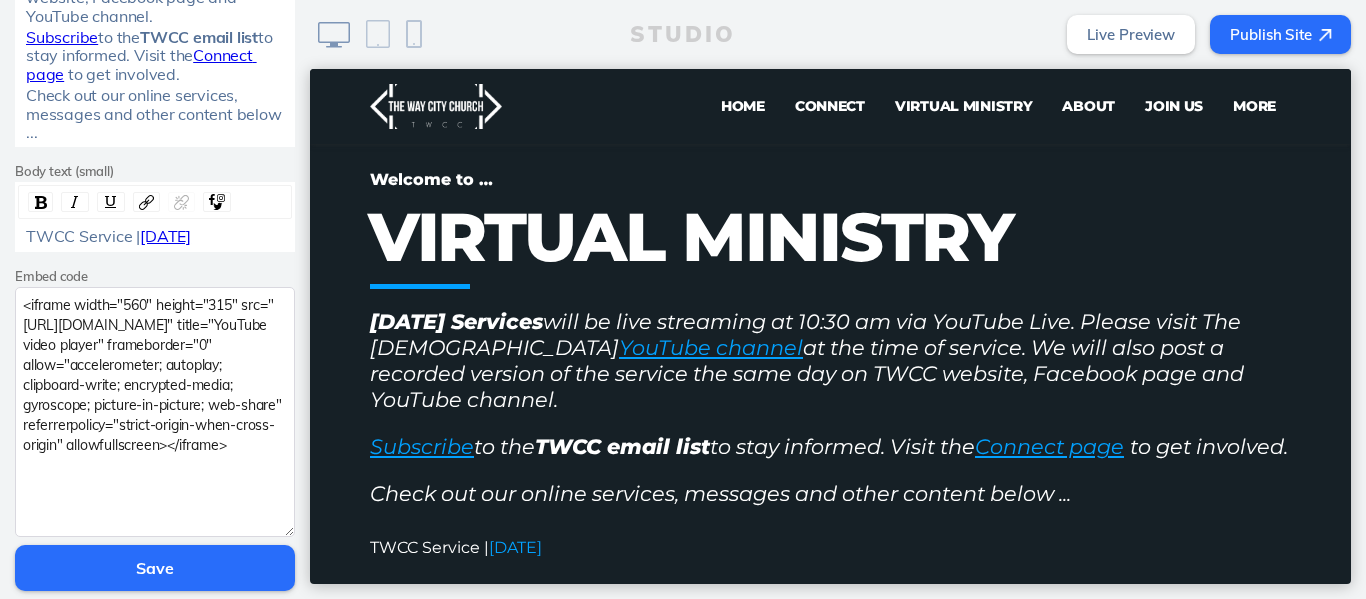 drag, startPoint x: 275, startPoint y: 361, endPoint x: 298, endPoint y: 531, distance: 171.54883 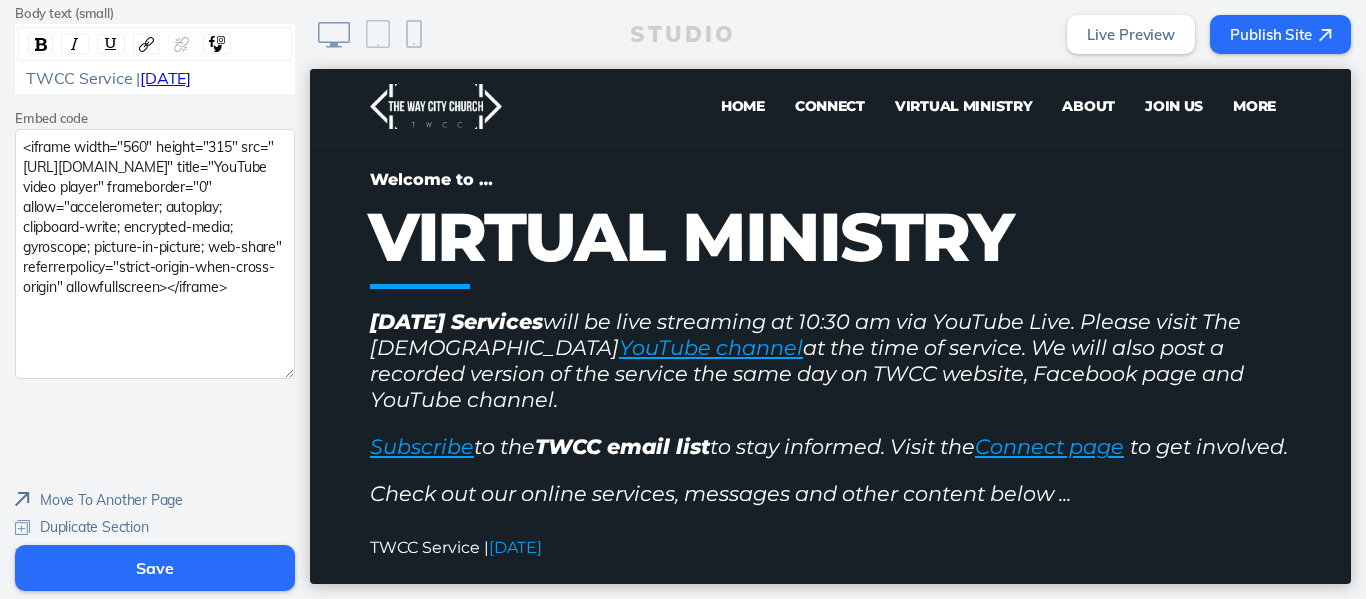 scroll, scrollTop: 813, scrollLeft: 0, axis: vertical 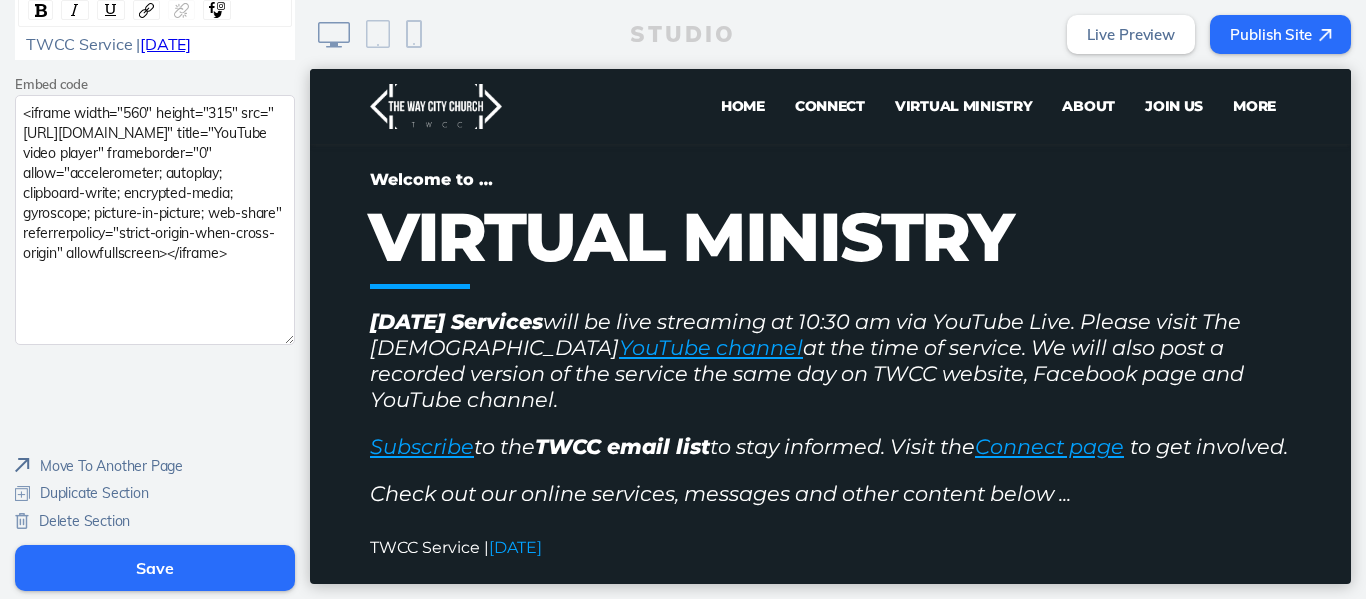 type on "<iframe width="560" height="315" src="https://www.youtube.com/embed/eR0_EK2WWu4?si=NHIGfnwUP6LBlry-" title="YouTube video player" frameborder="0" allow="accelerometer; autoplay; clipboard-write; encrypted-media; gyroscope; picture-in-picture; web-share" referrerpolicy="strict-origin-when-cross-origin" allowfullscreen></iframe>" 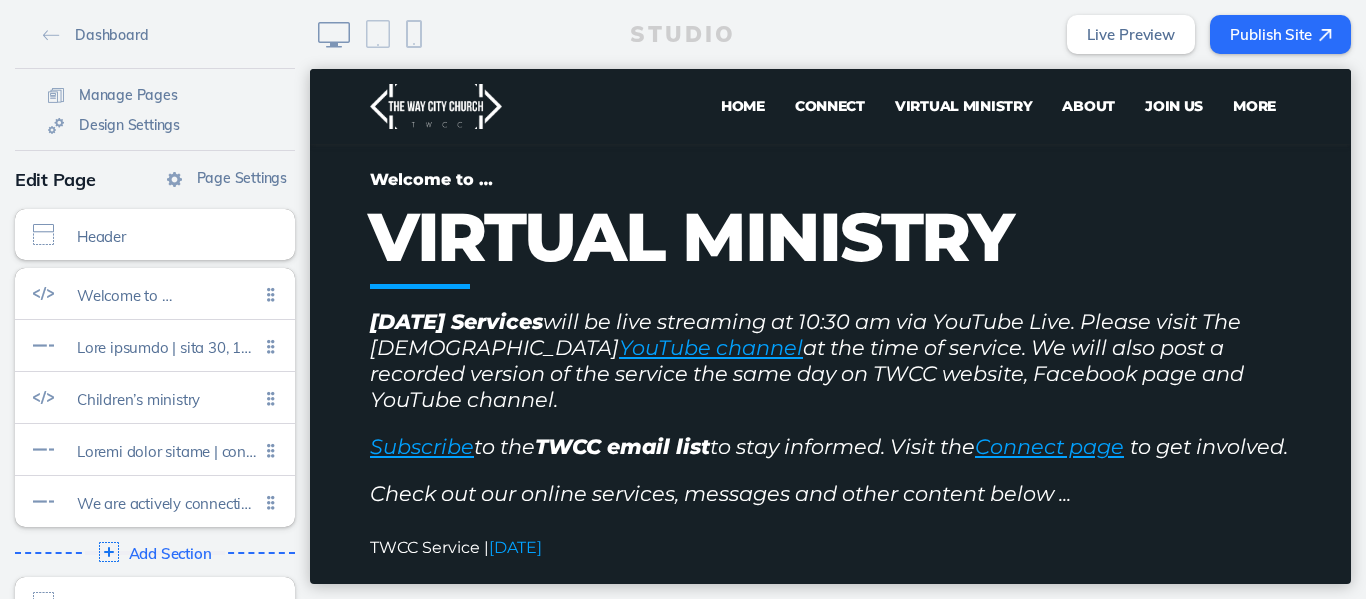 scroll, scrollTop: 44, scrollLeft: 0, axis: vertical 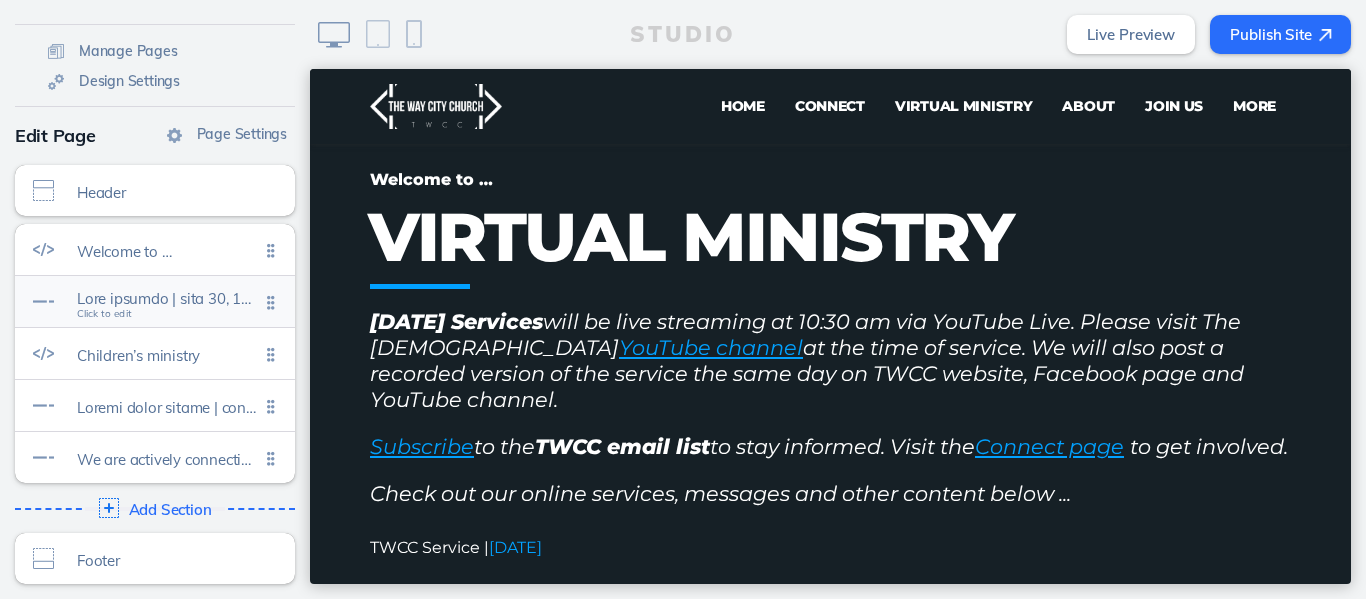 click 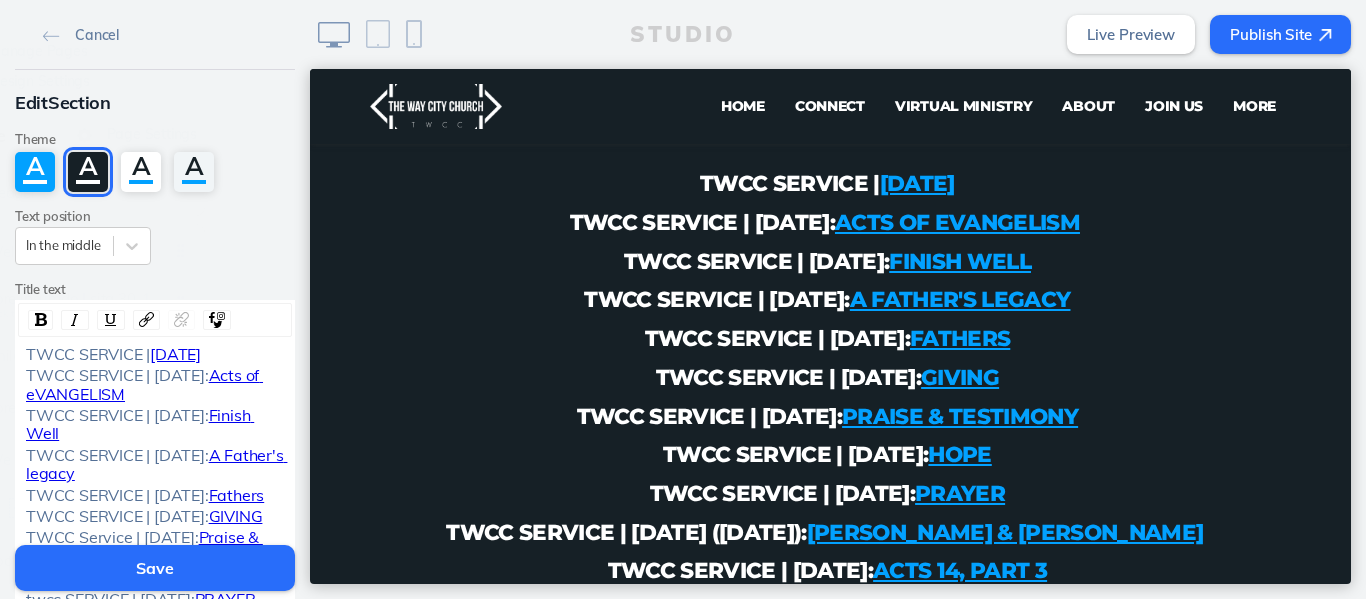 scroll, scrollTop: 1221, scrollLeft: 0, axis: vertical 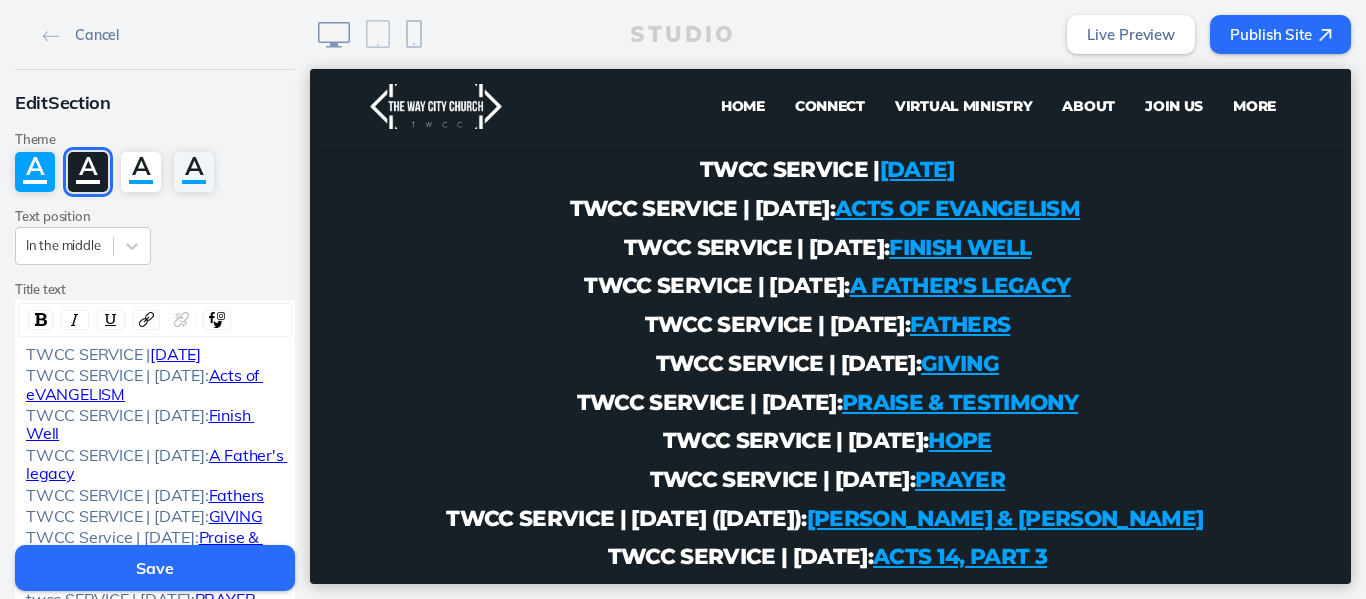 click on "TWCC SERVICE |  JULY 13, 2025" 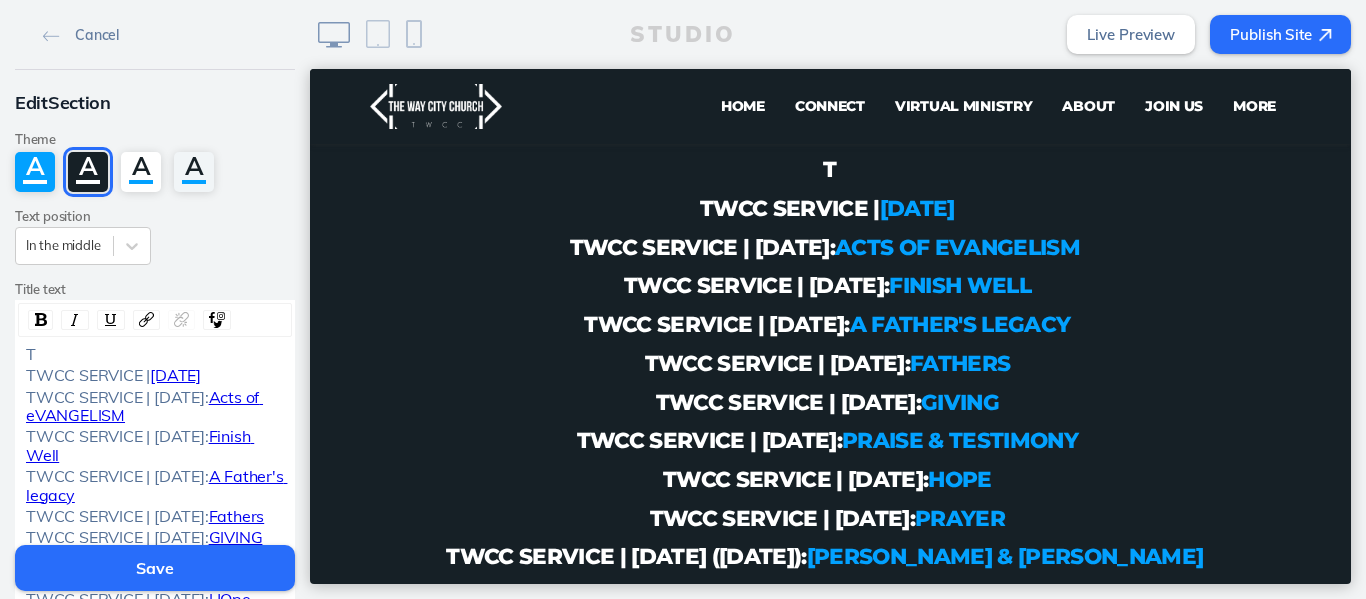 type 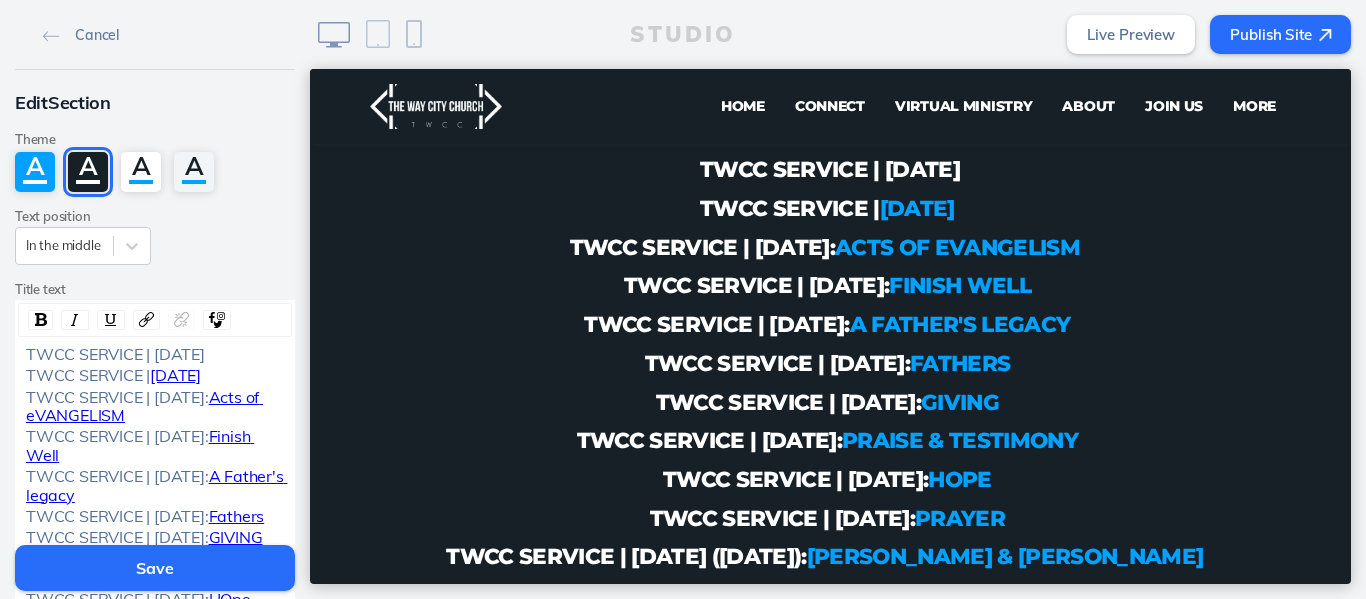 click 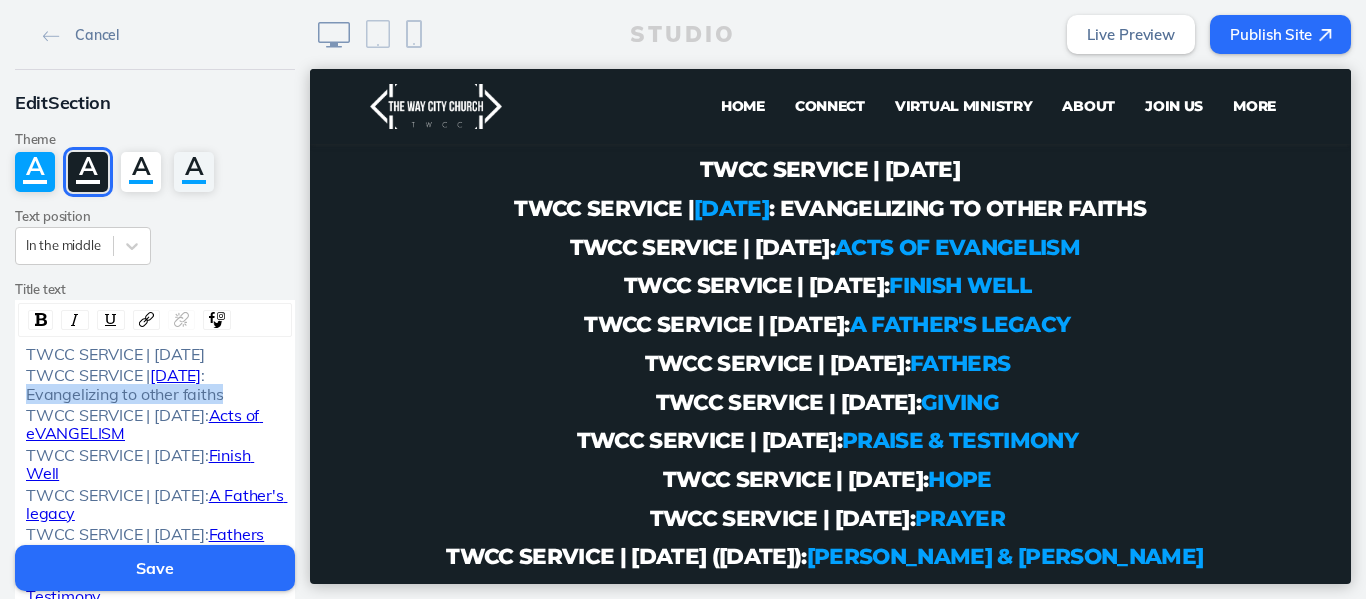 drag, startPoint x: 214, startPoint y: 392, endPoint x: 21, endPoint y: 395, distance: 193.02332 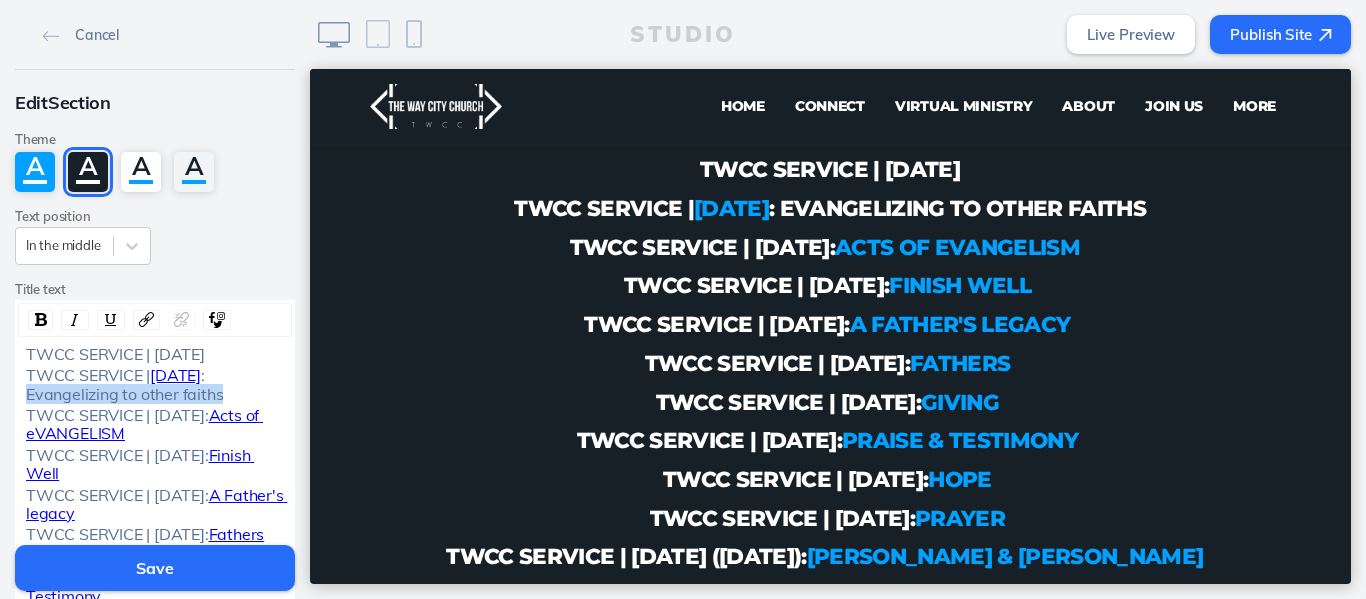 click on ": Evangelizing to other faiths" 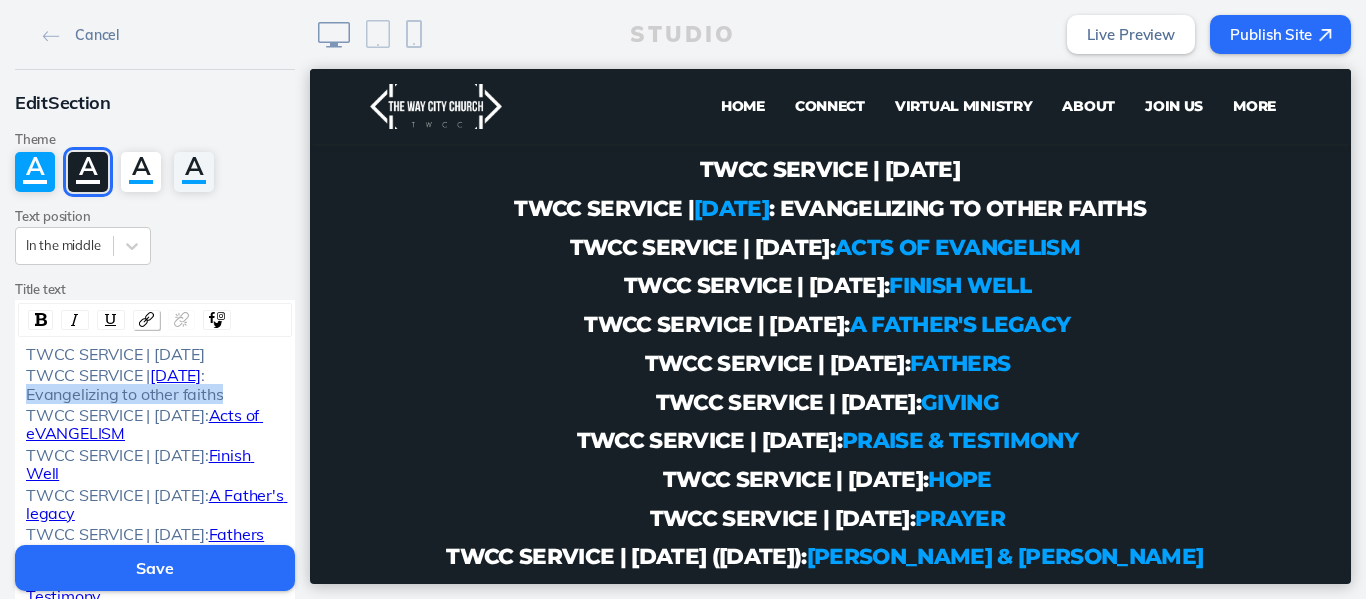 click 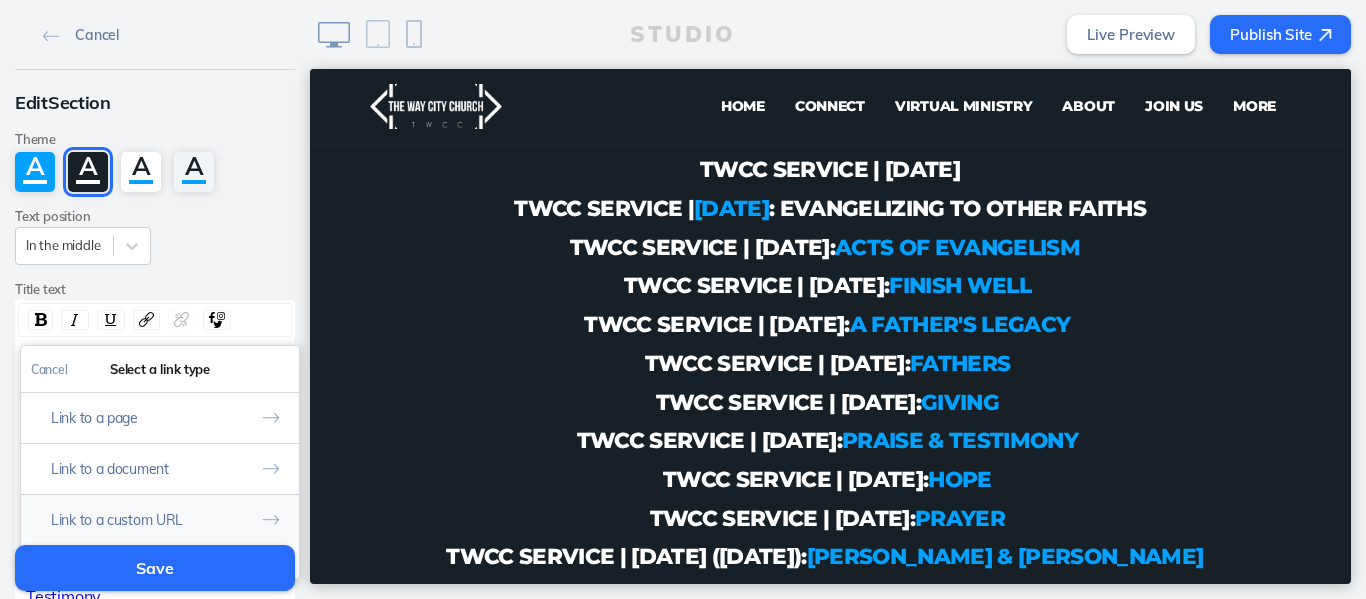 click on "Link to a custom URL" 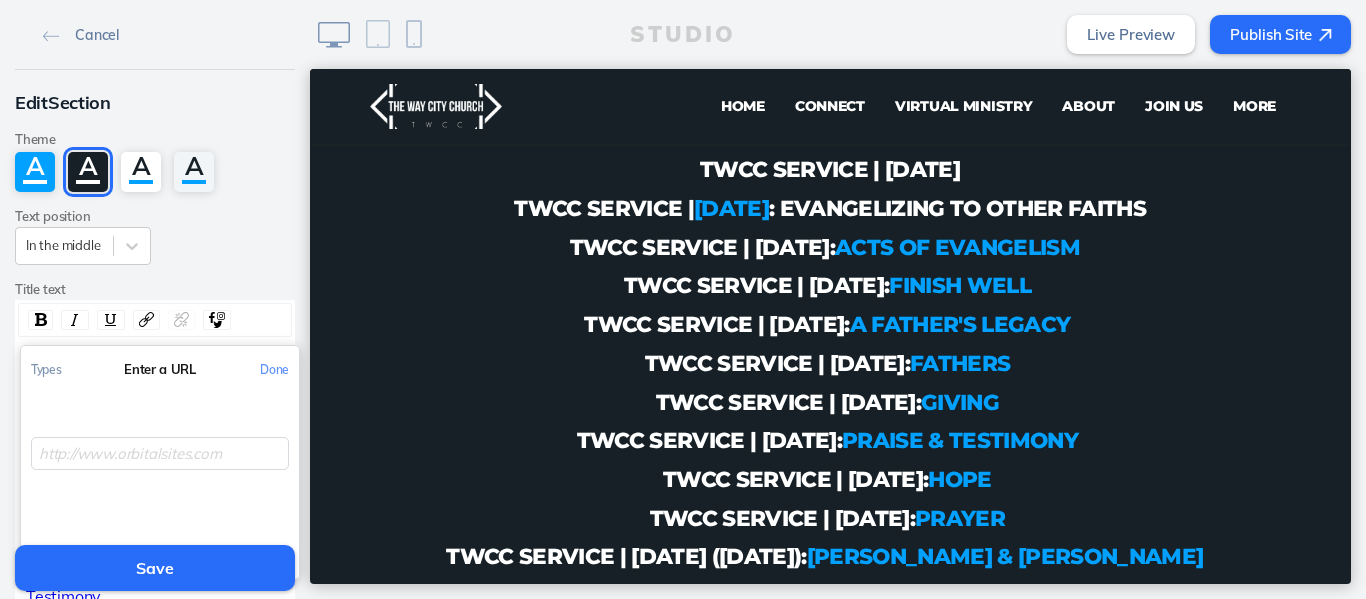 click 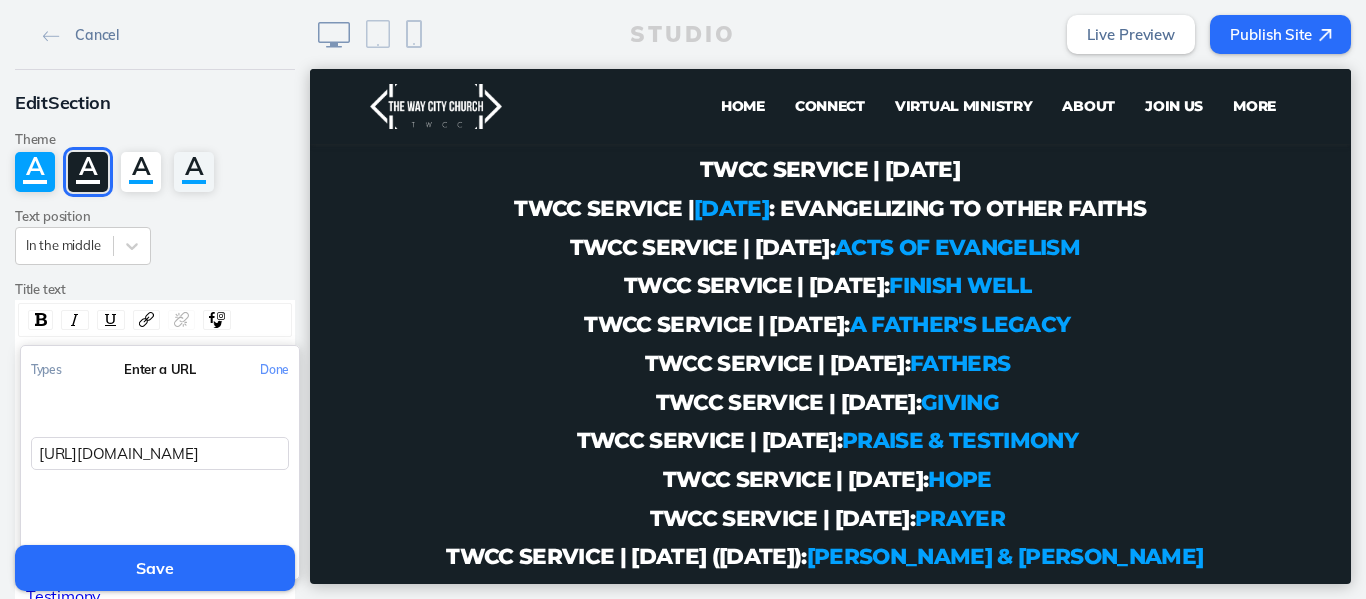 scroll, scrollTop: 0, scrollLeft: 196, axis: horizontal 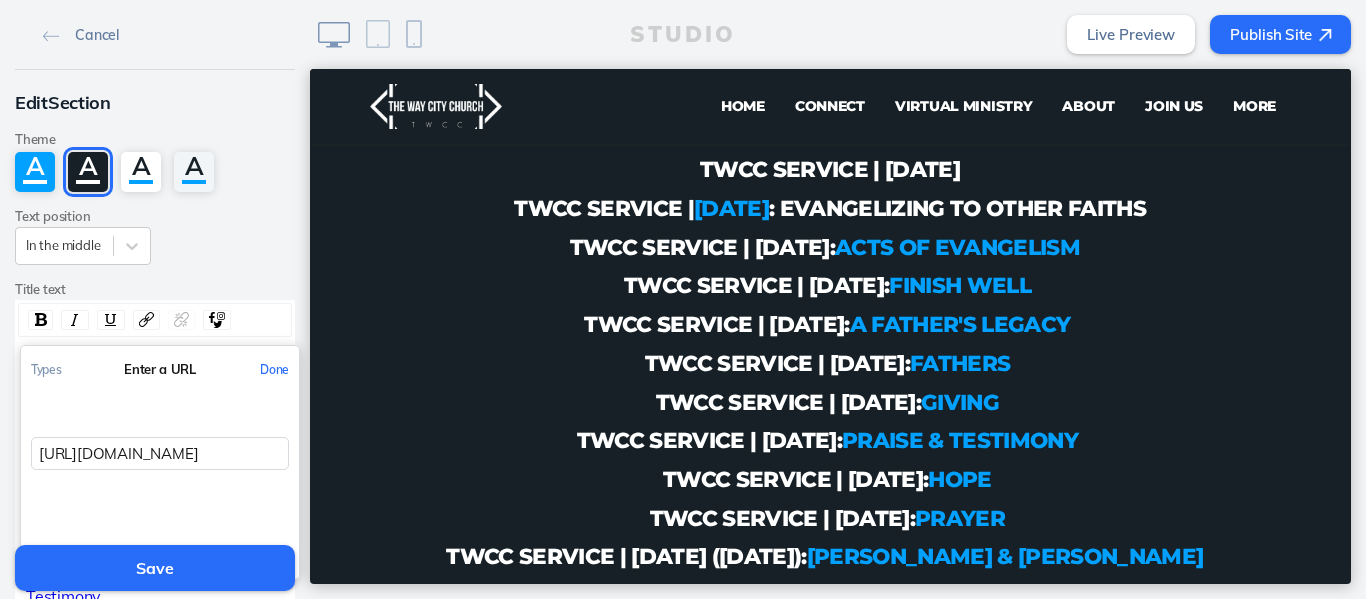 click on "Done" 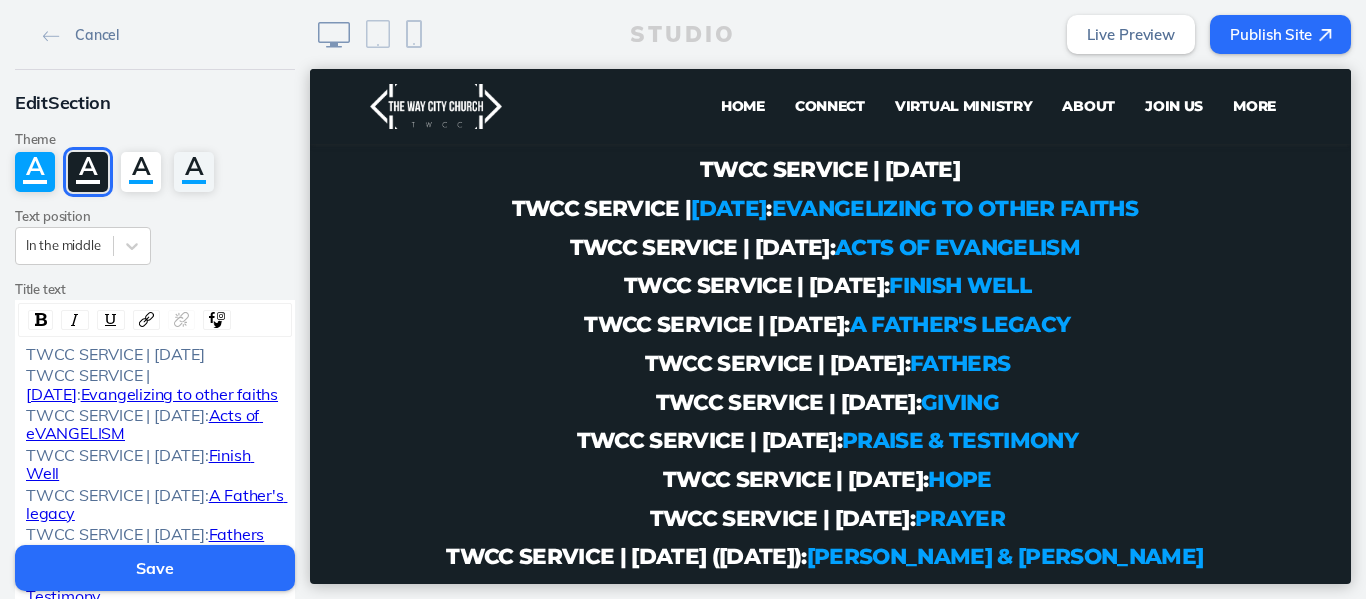 drag, startPoint x: 245, startPoint y: 373, endPoint x: 148, endPoint y: 368, distance: 97.128784 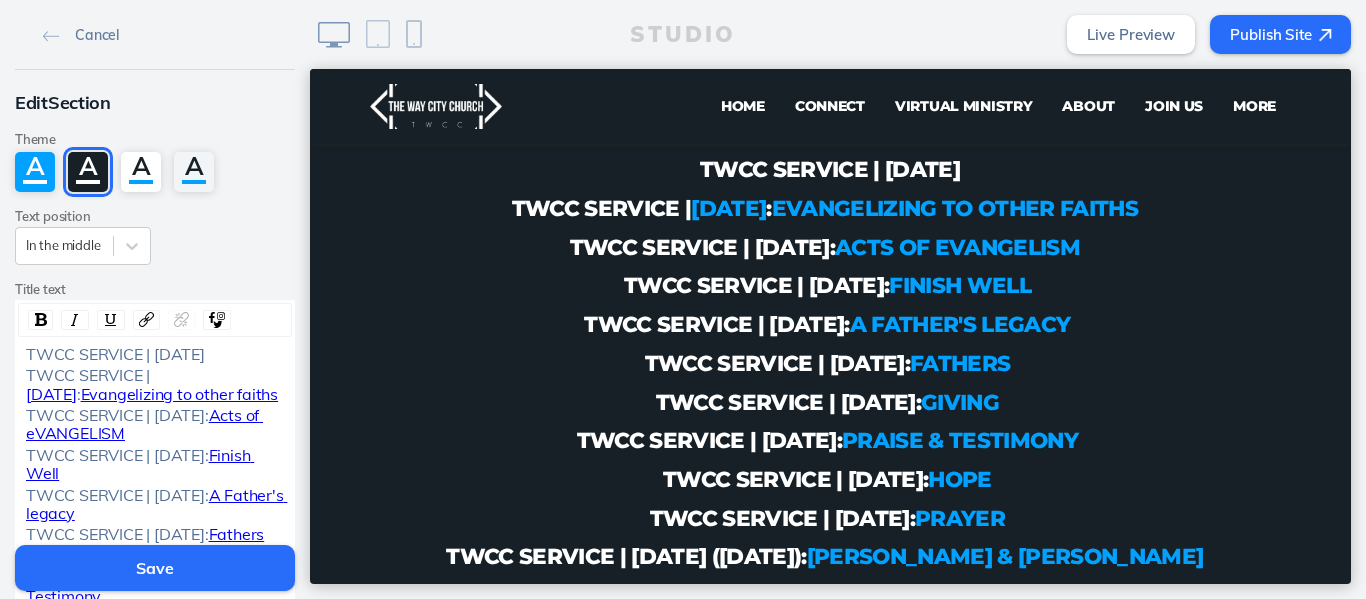 click on "JULY 13, 2025" 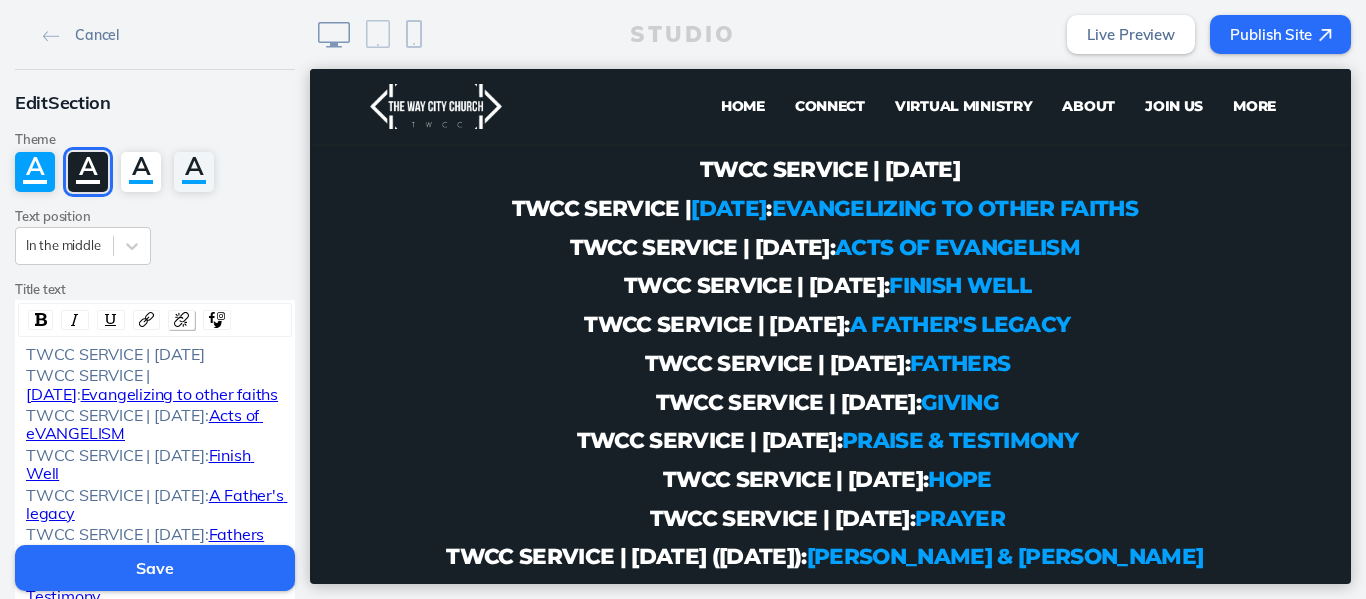 click 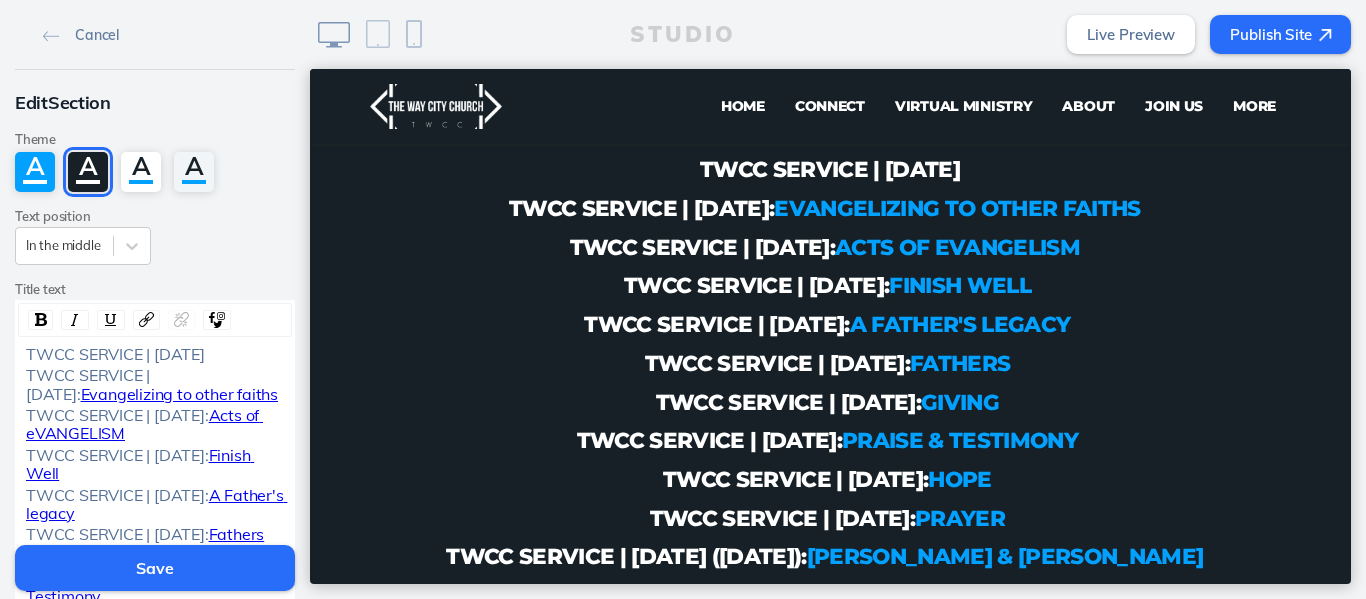drag, startPoint x: 250, startPoint y: 352, endPoint x: 146, endPoint y: 355, distance: 104.04326 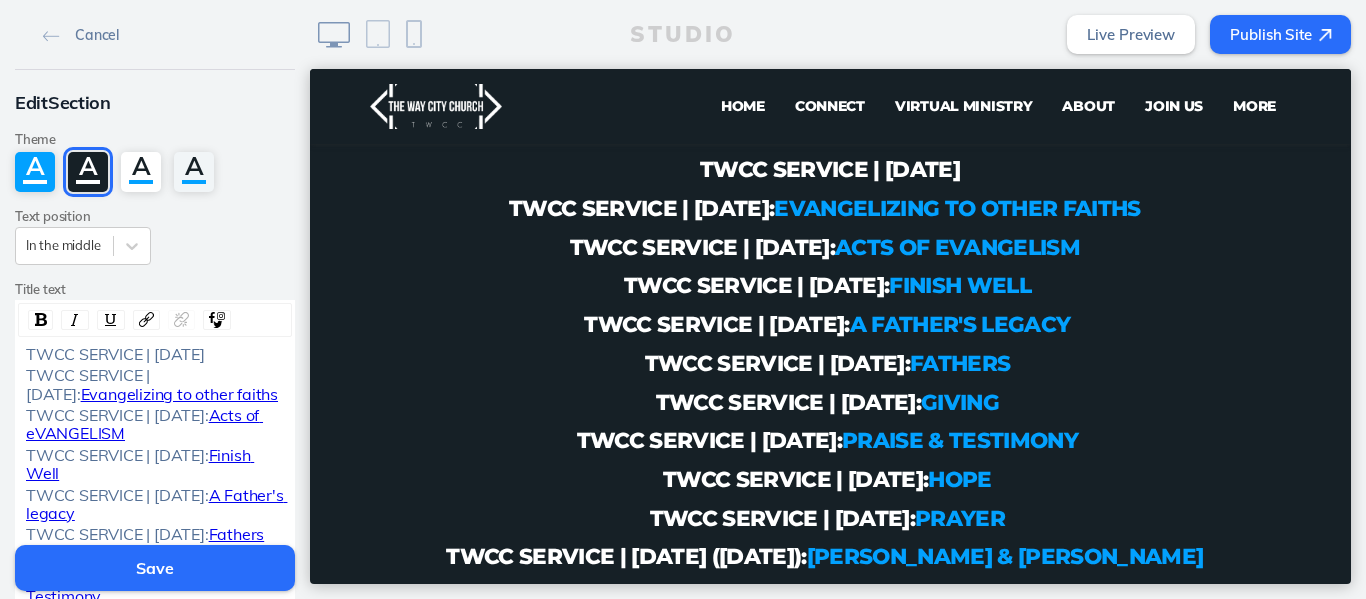 click on "TWCC SERVICE | JULY 20, 2025" 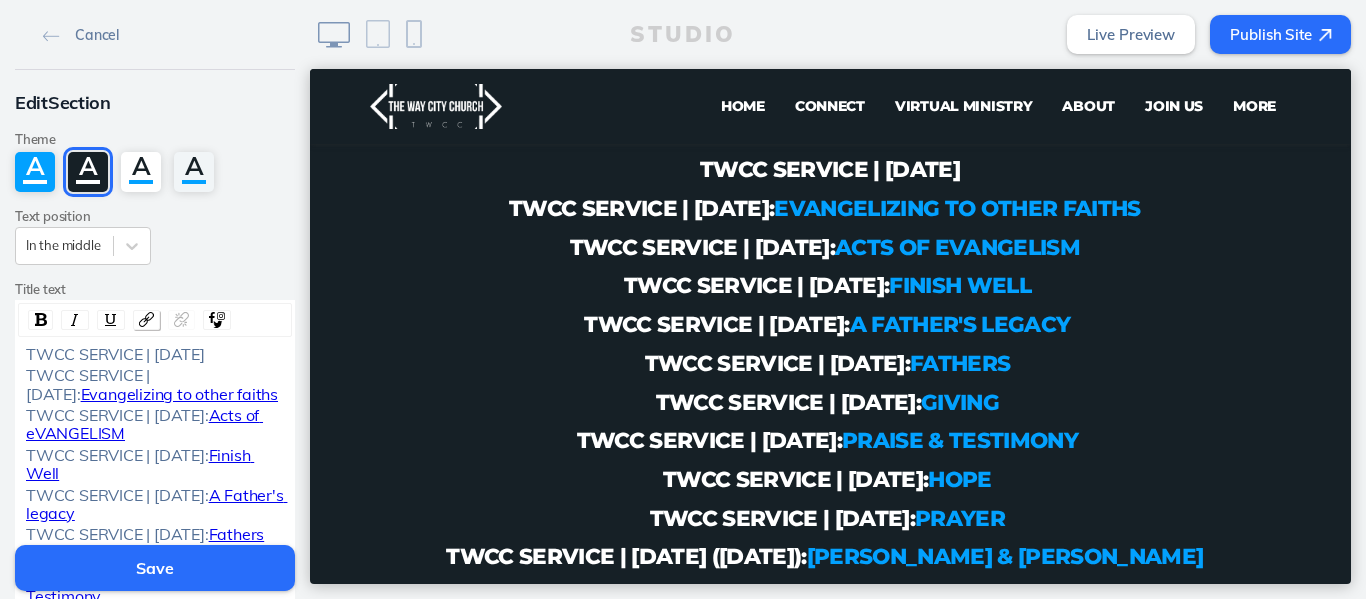 click 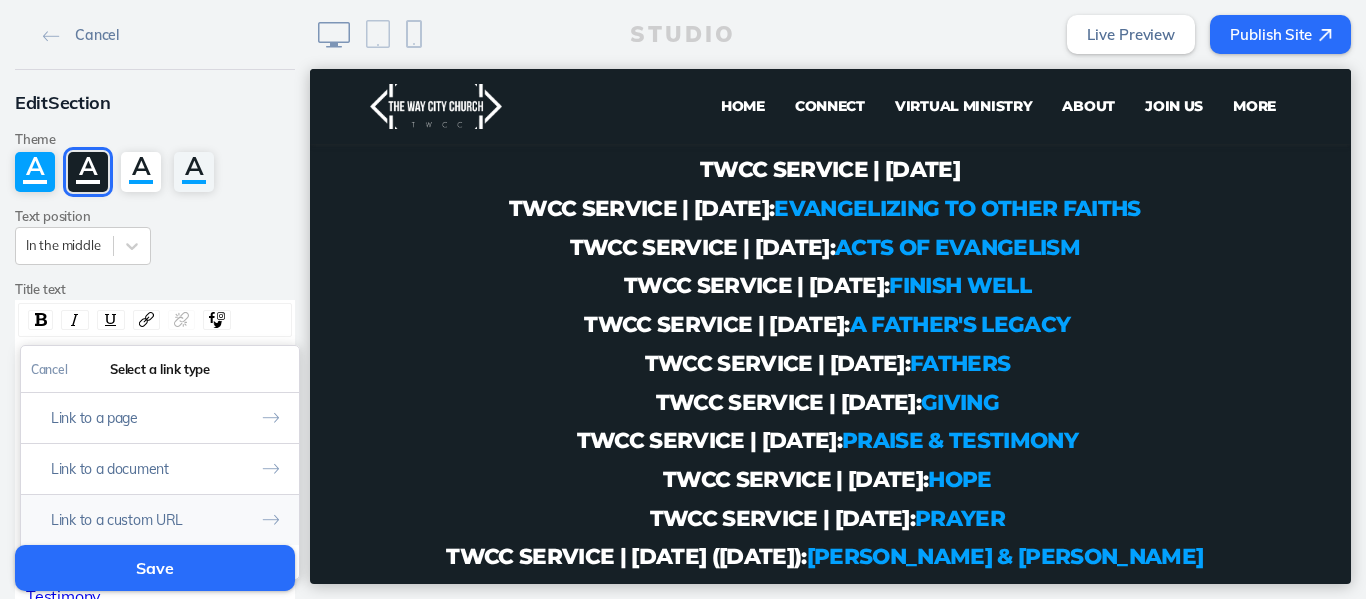 click on "Link to a custom URL" 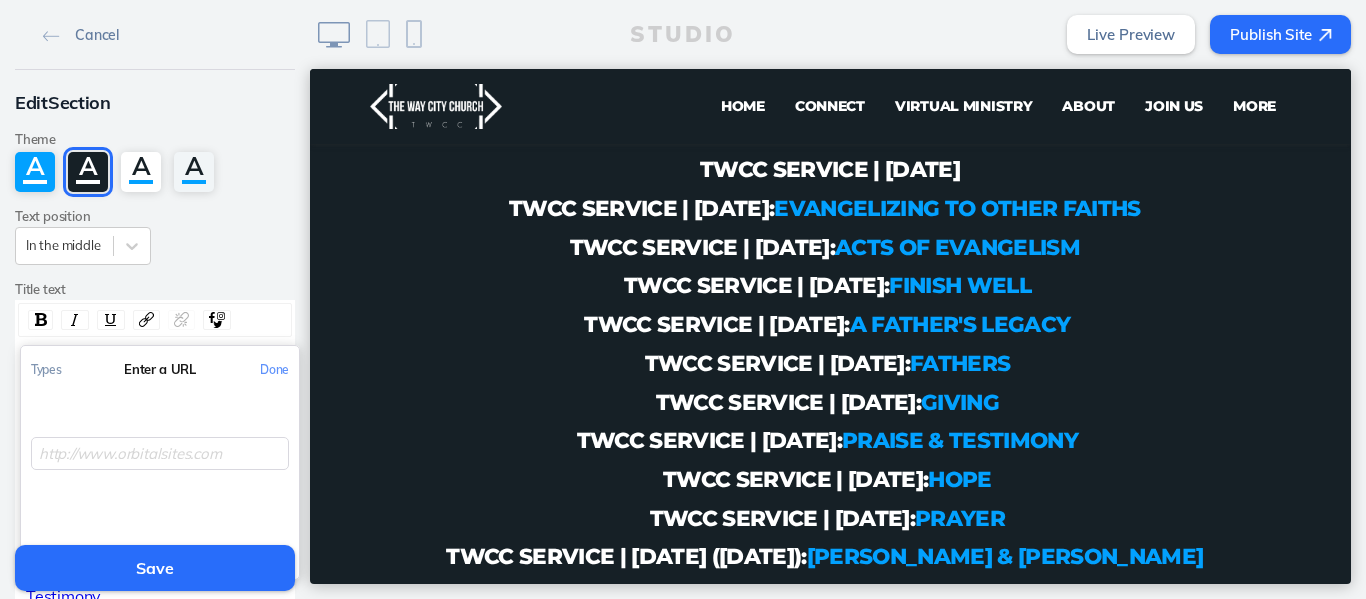 click 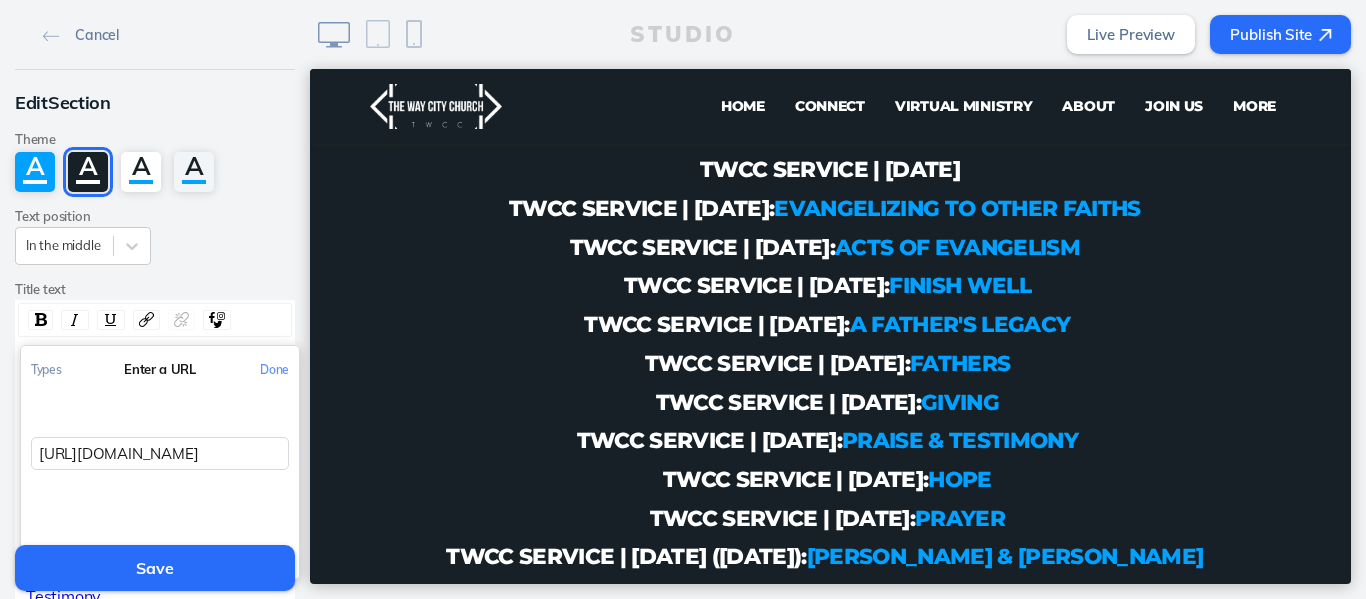 scroll, scrollTop: 0, scrollLeft: 229, axis: horizontal 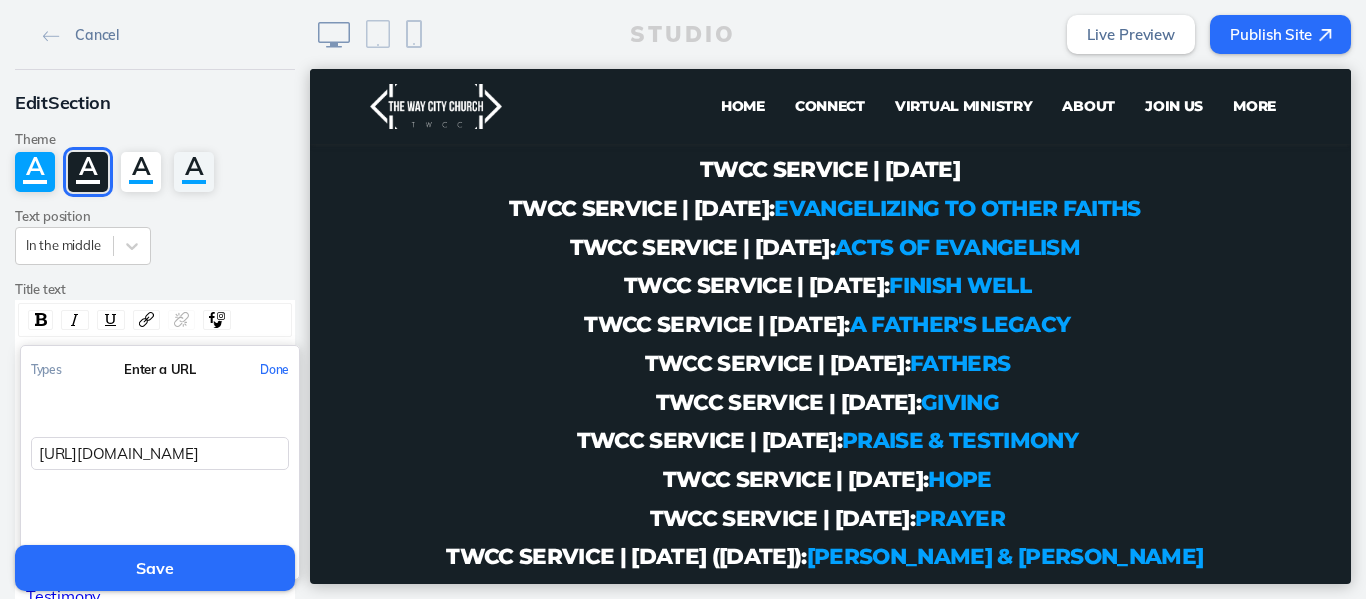 click on "Done" 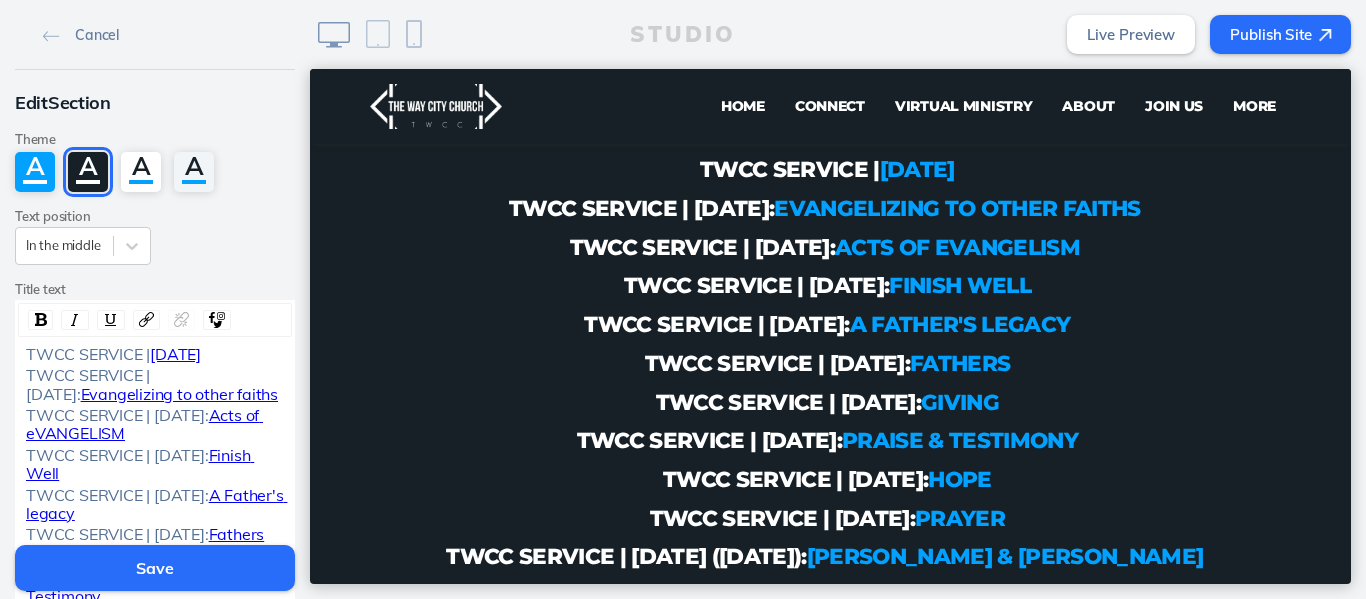 click on "Save" 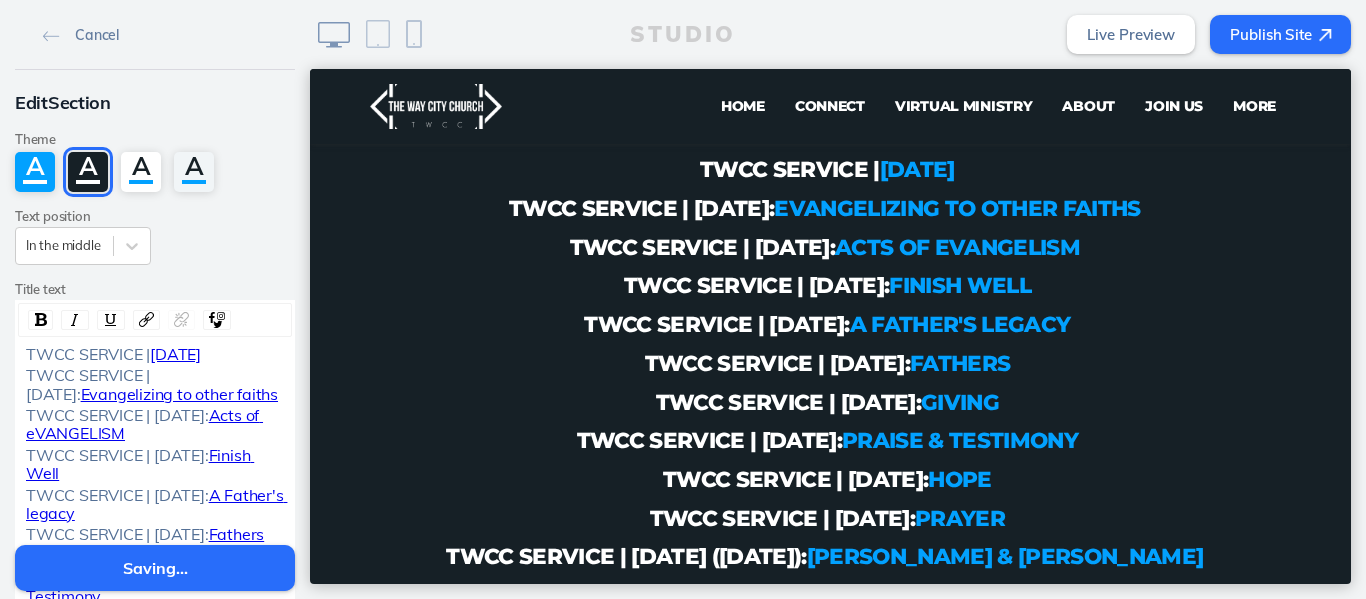 click on "TWCC SERVICE | JULY 6, 2025:  Acts of eVANGELISM" at bounding box center [830, 247] 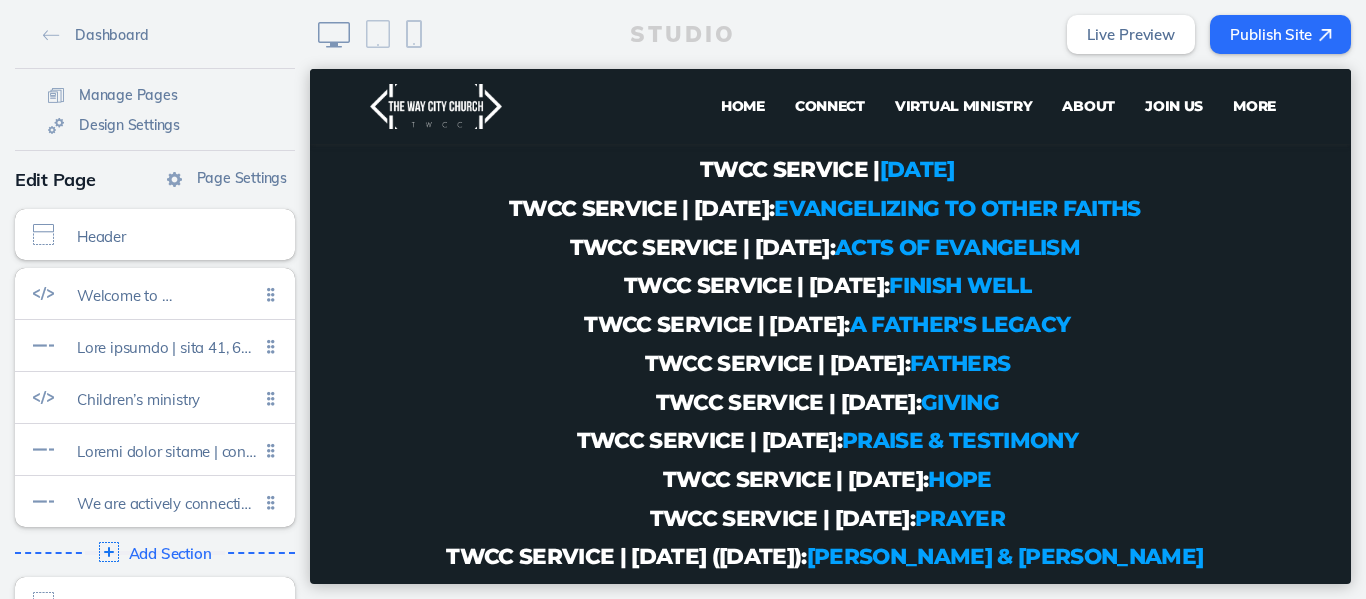 click on "Publish Site" 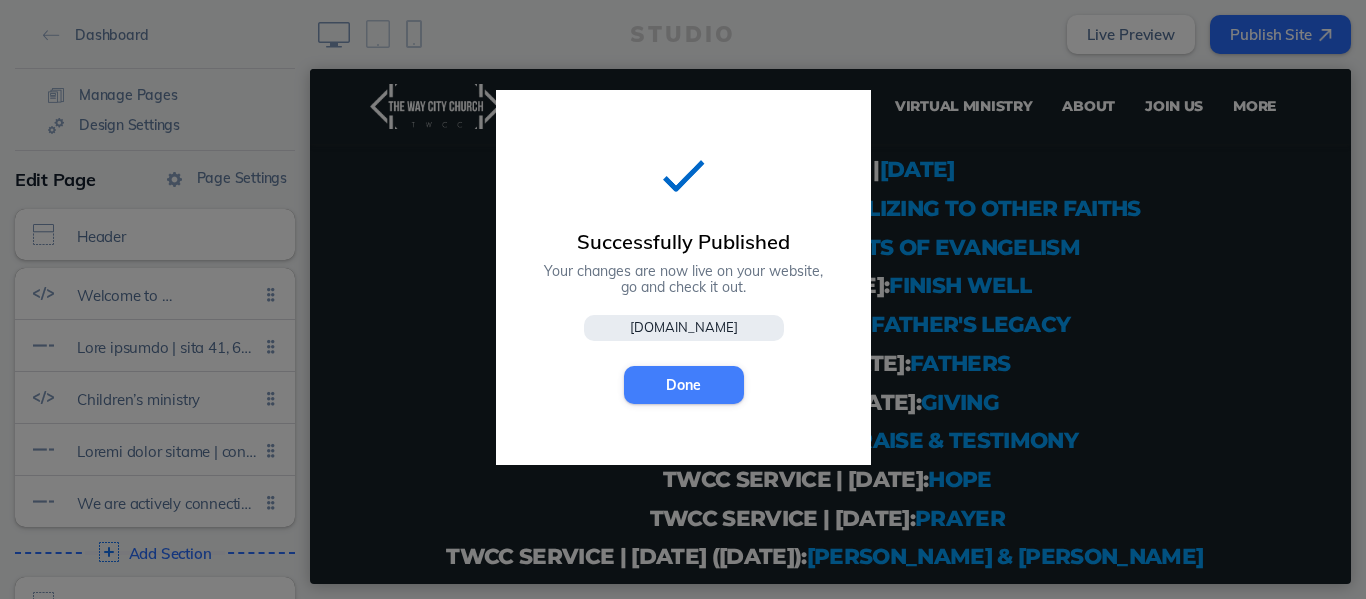 click on "Done" 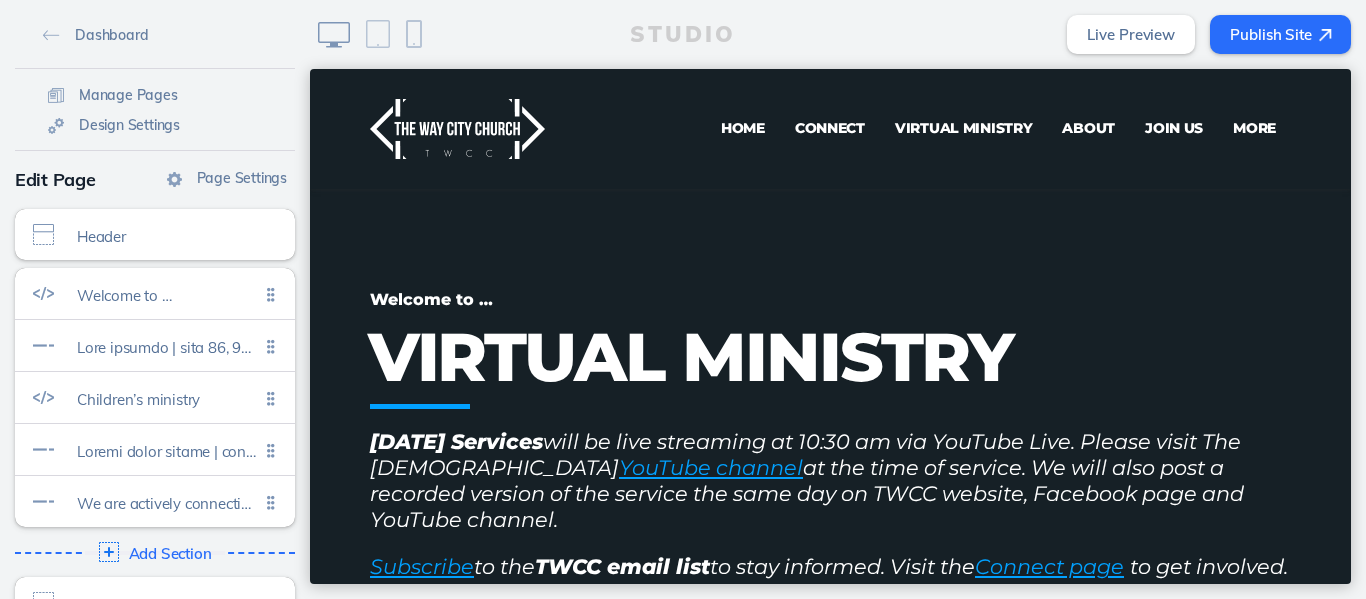 scroll, scrollTop: 0, scrollLeft: 0, axis: both 